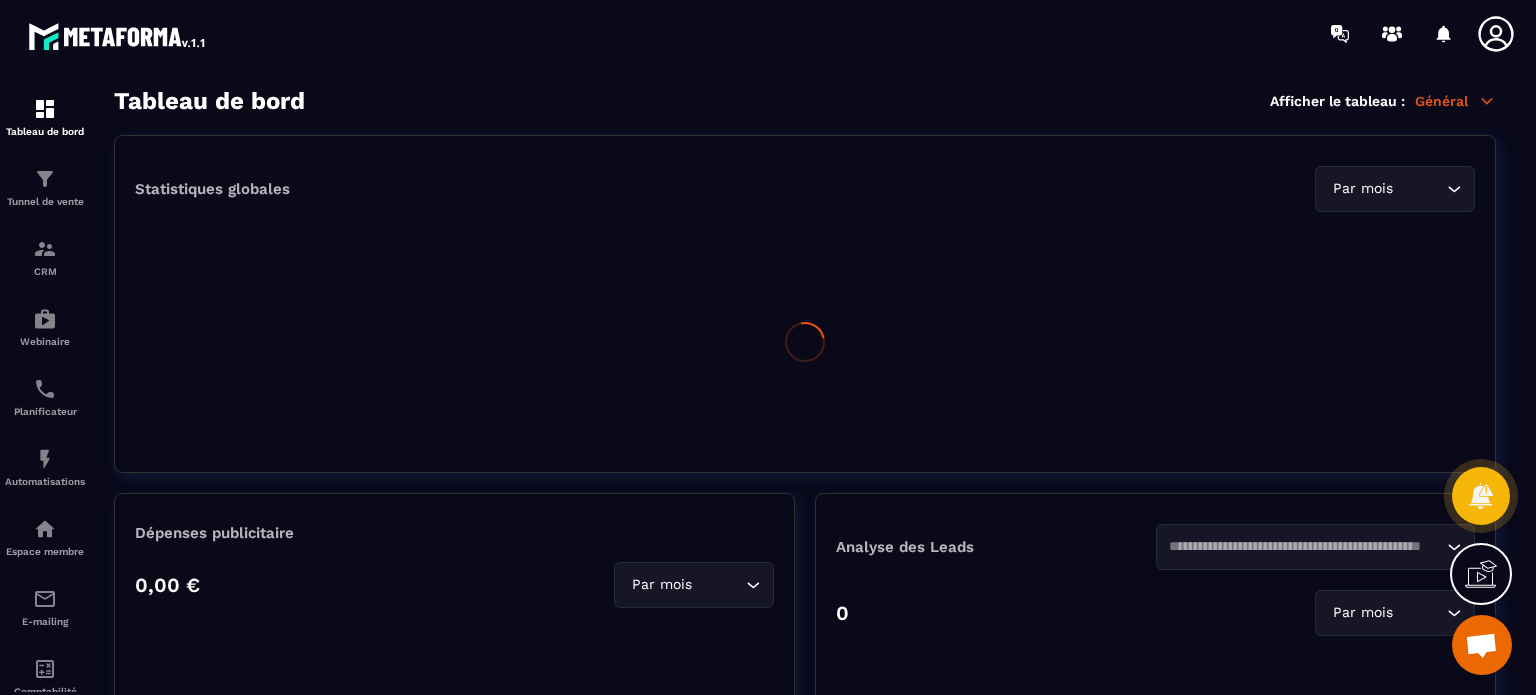 scroll, scrollTop: 0, scrollLeft: 0, axis: both 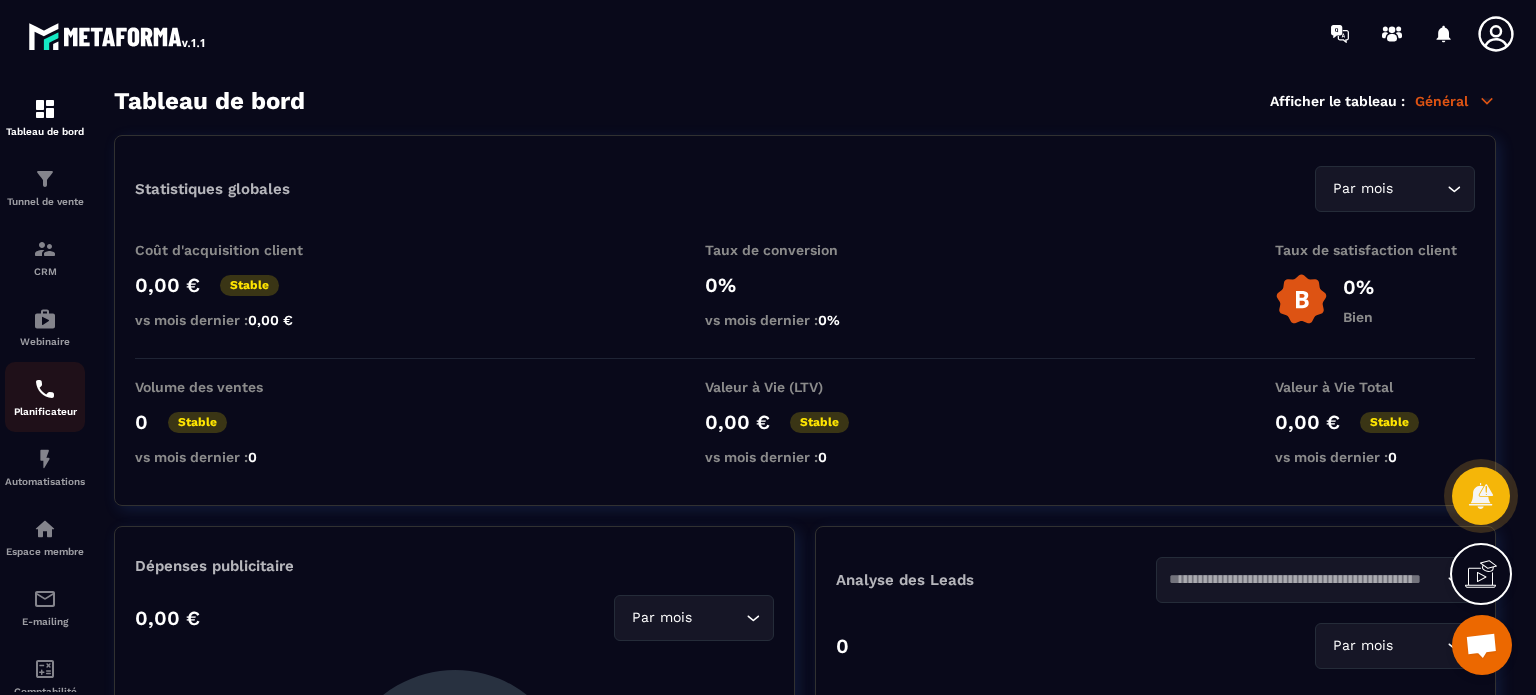 click at bounding box center [45, 389] 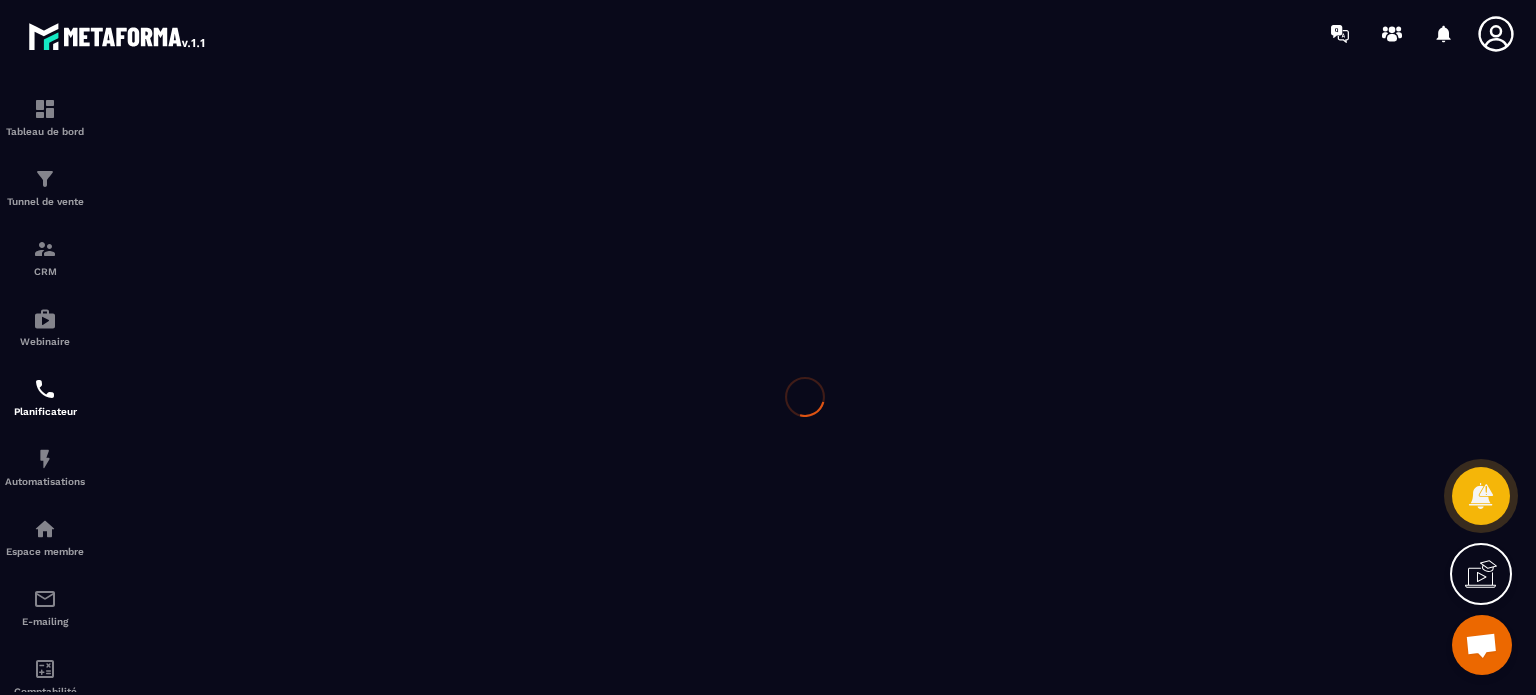 scroll, scrollTop: 0, scrollLeft: 0, axis: both 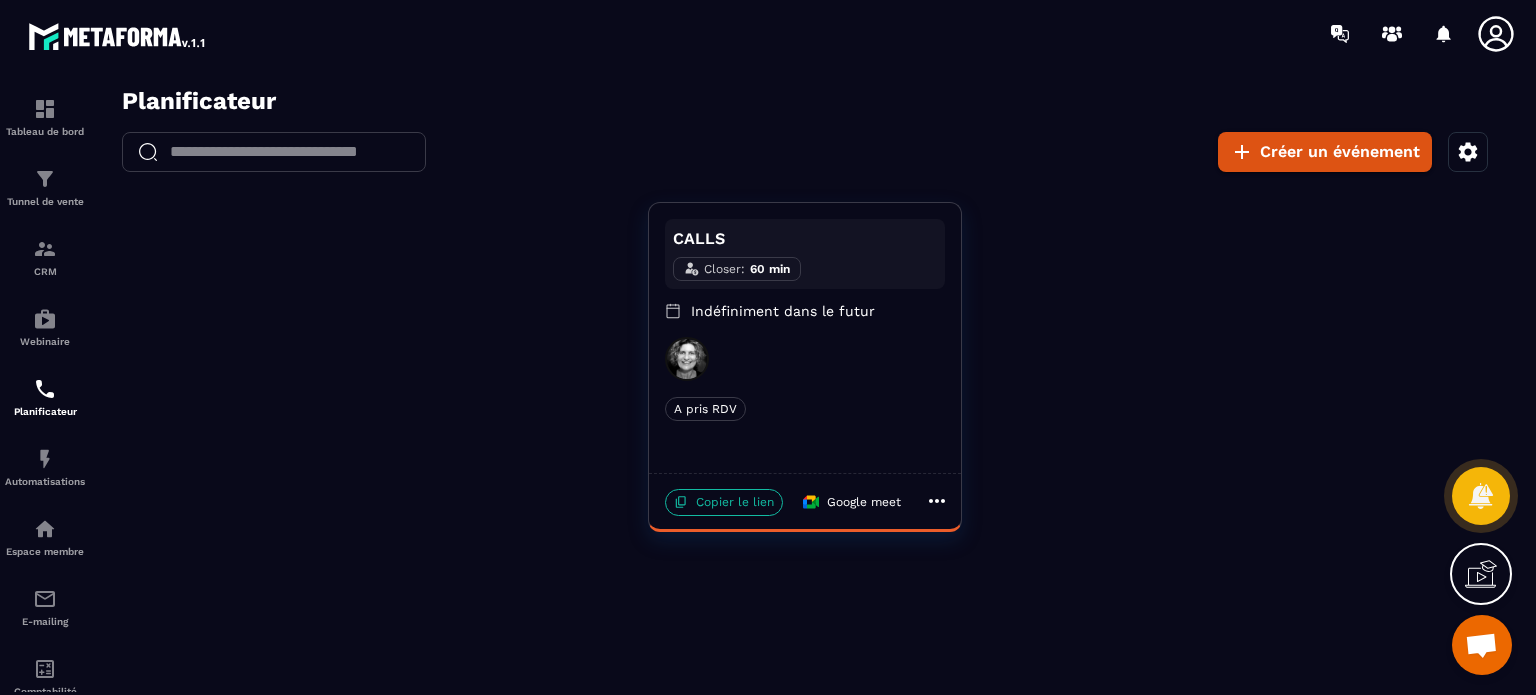 click on "Copier le lien" at bounding box center (724, 502) 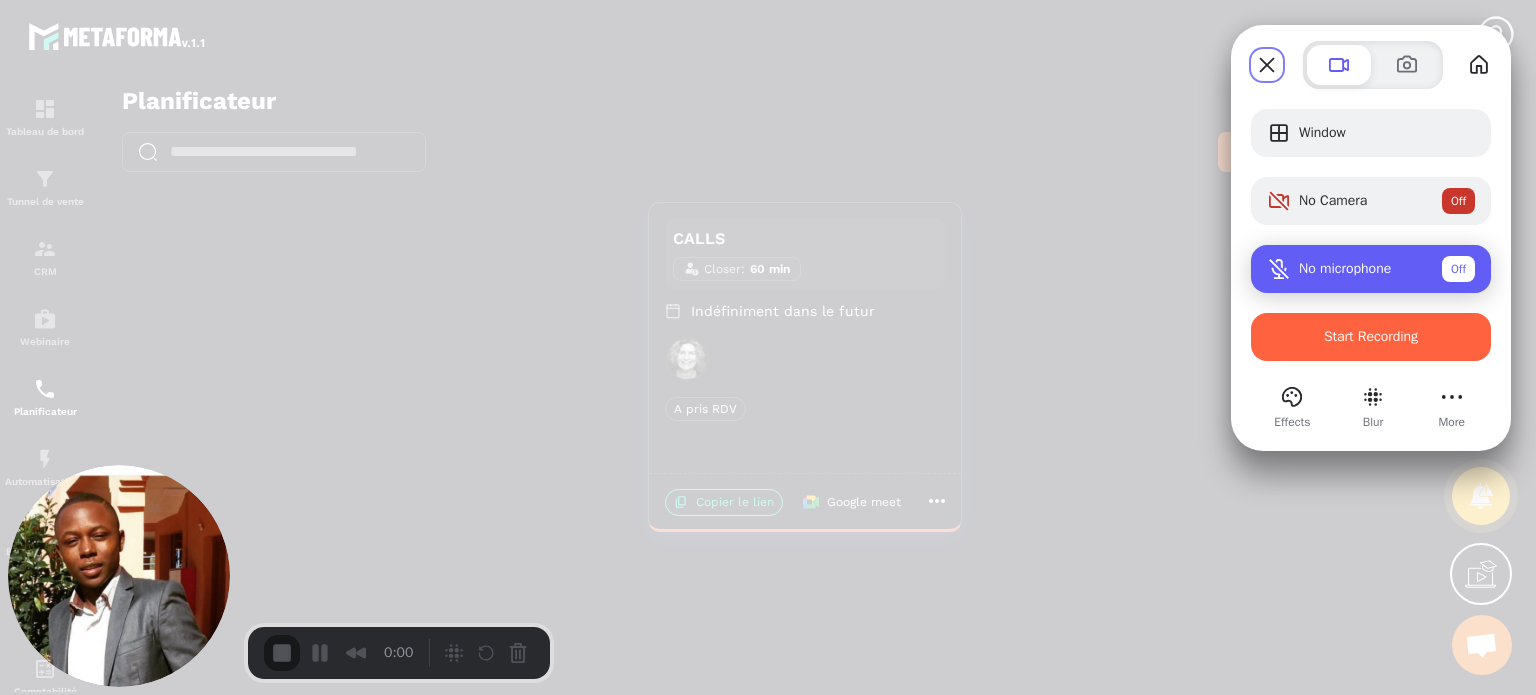 click on "No microphone Off" at bounding box center (1387, 269) 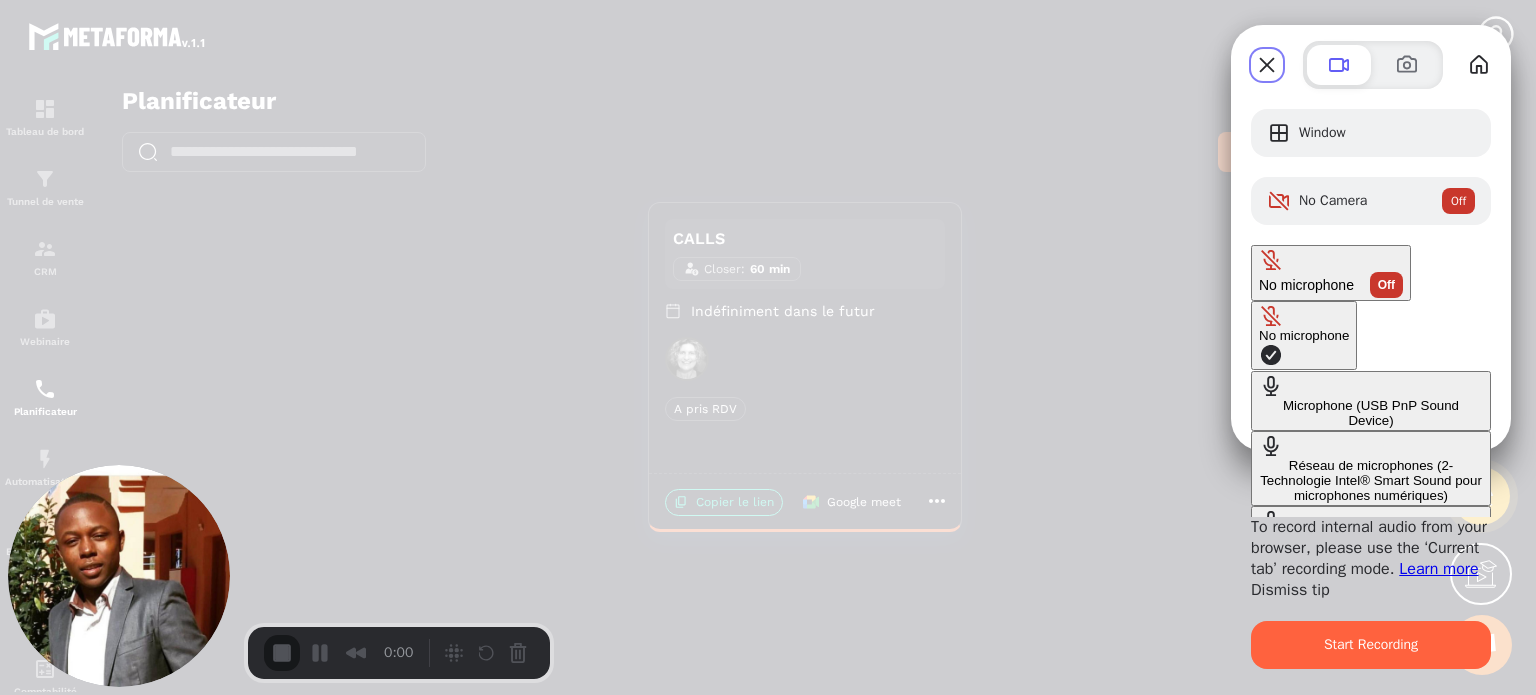 click on "Microphone (USB PnP Sound Device)" at bounding box center [1371, 401] 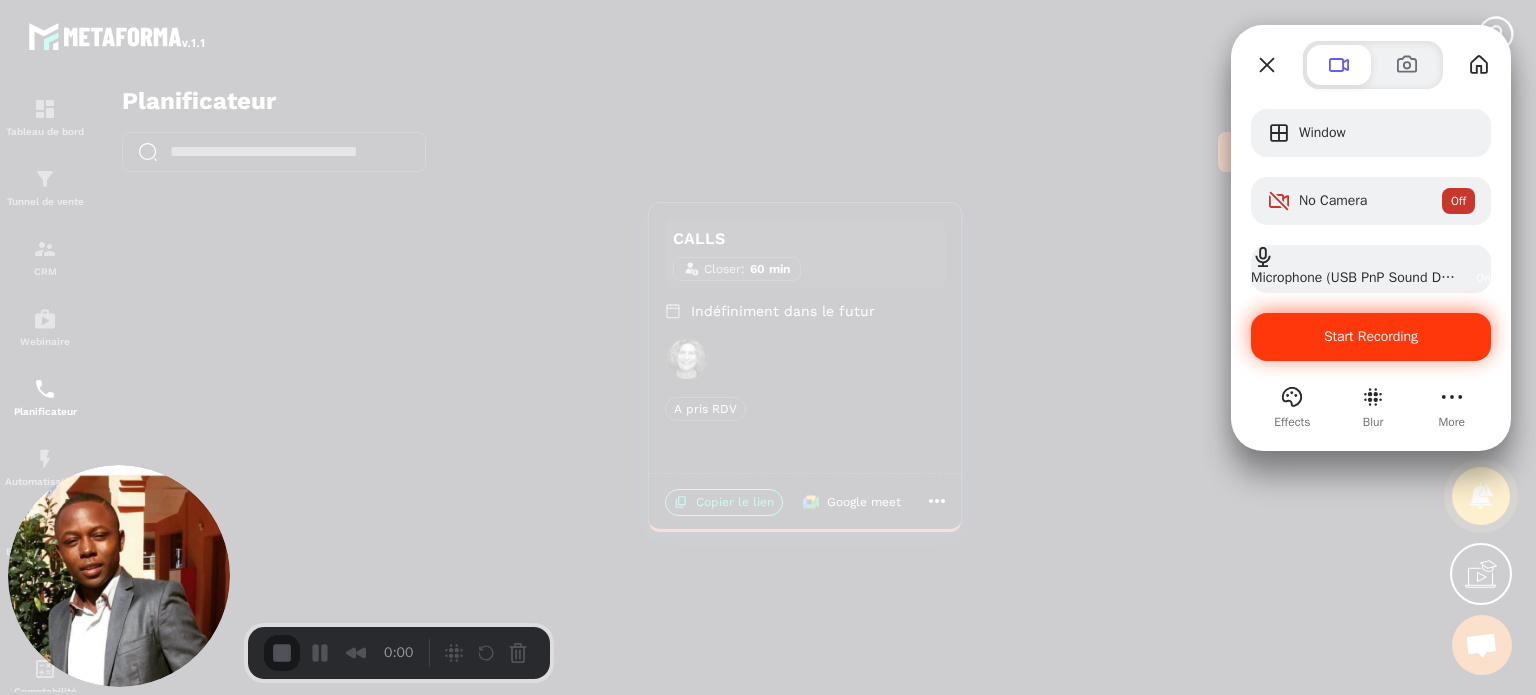 click on "Start Recording" at bounding box center (1371, 336) 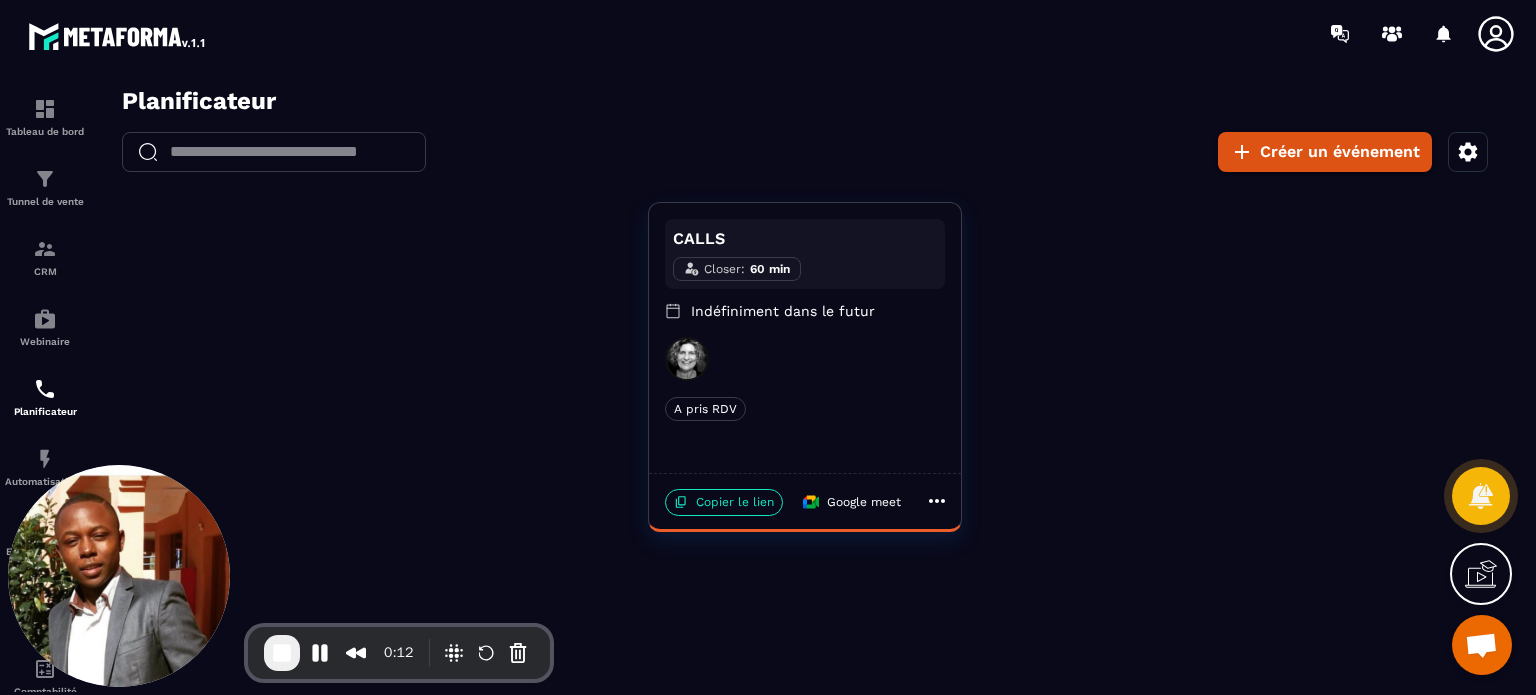 click on "0:12" at bounding box center [399, 653] 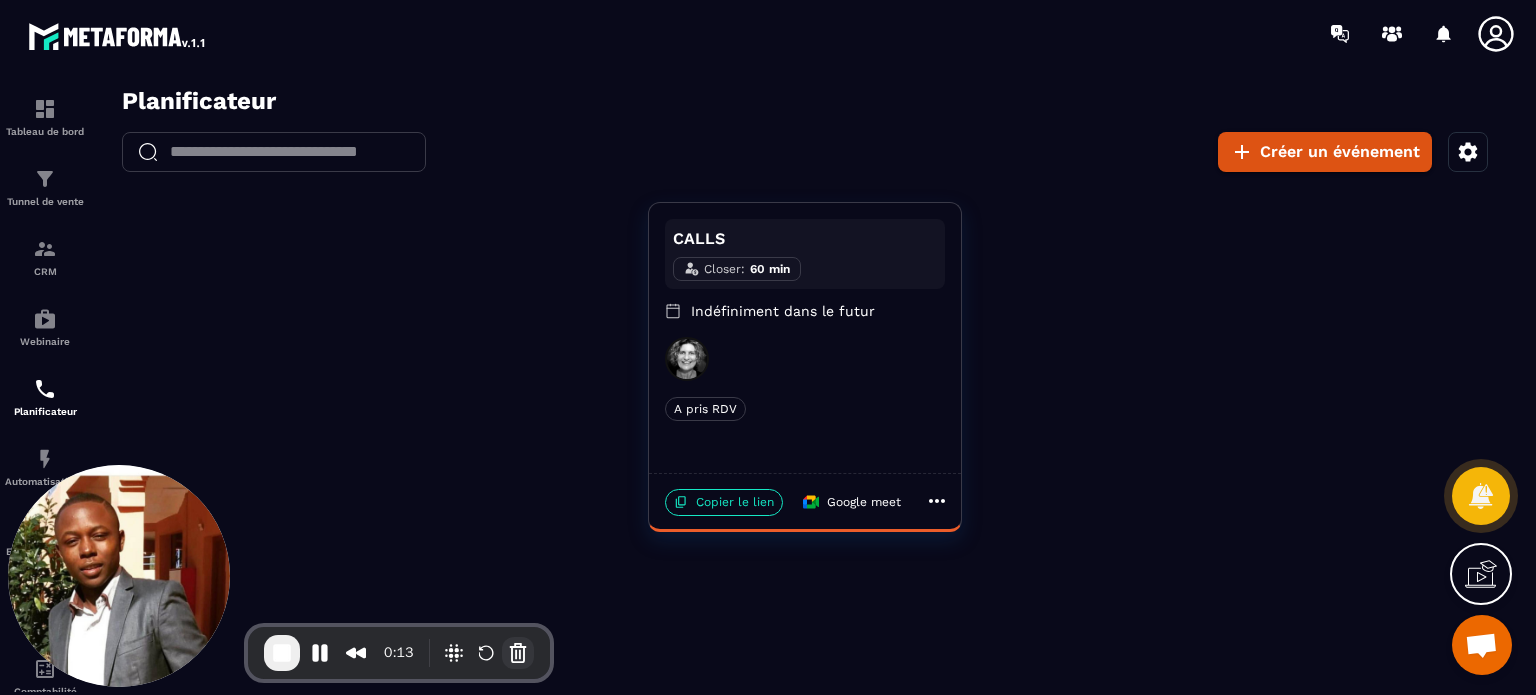 click at bounding box center [518, 653] 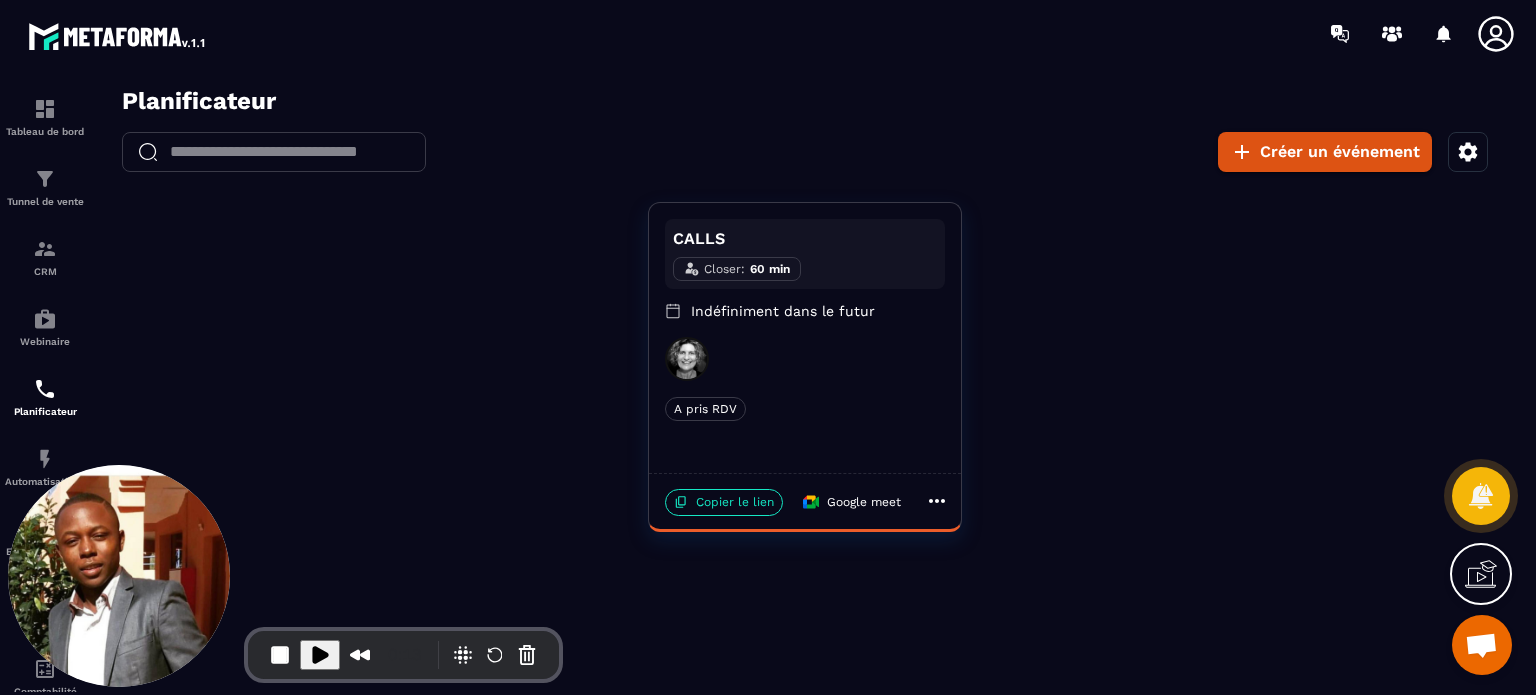 click on "Cancel recording" at bounding box center (599, 864) 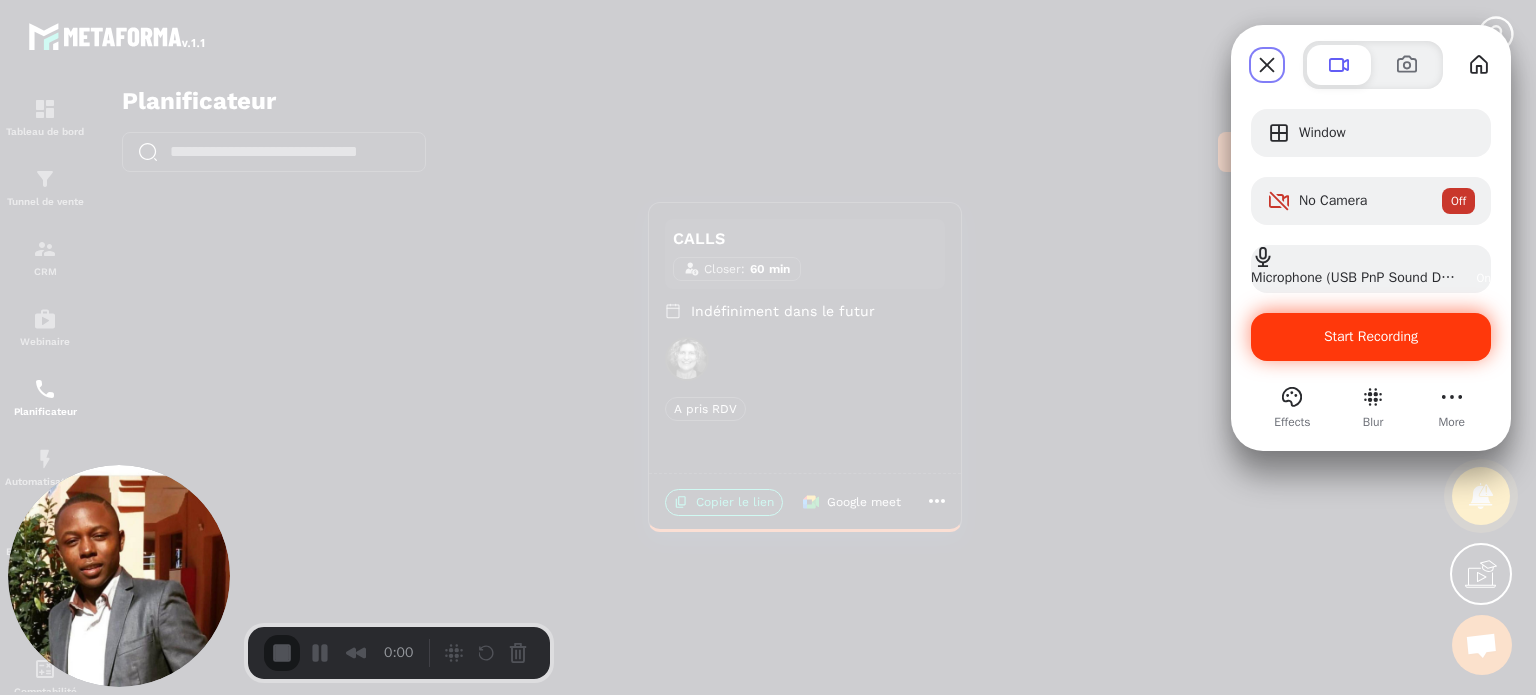 click on "Start Recording" at bounding box center [1371, 336] 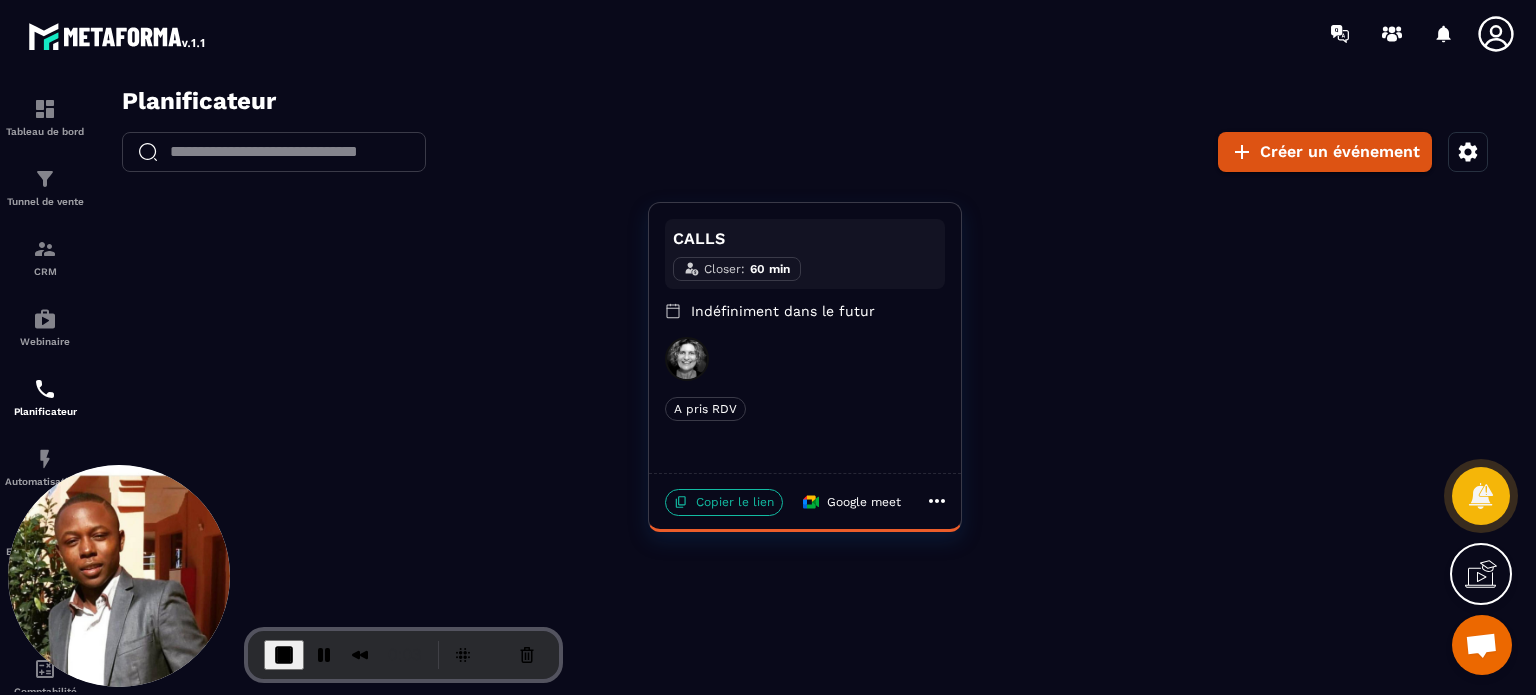 click on "Copier le lien" at bounding box center [724, 502] 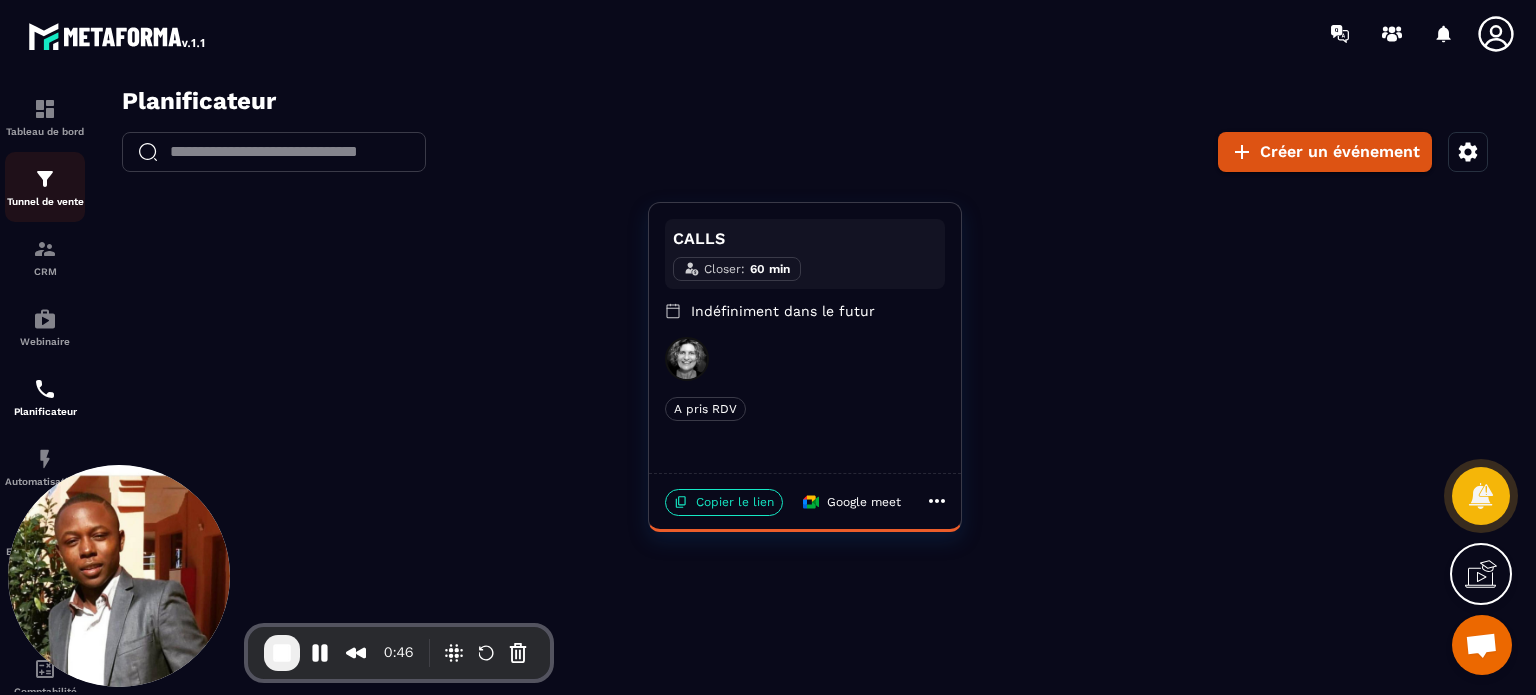 click on "Tunnel de vente" at bounding box center [45, 187] 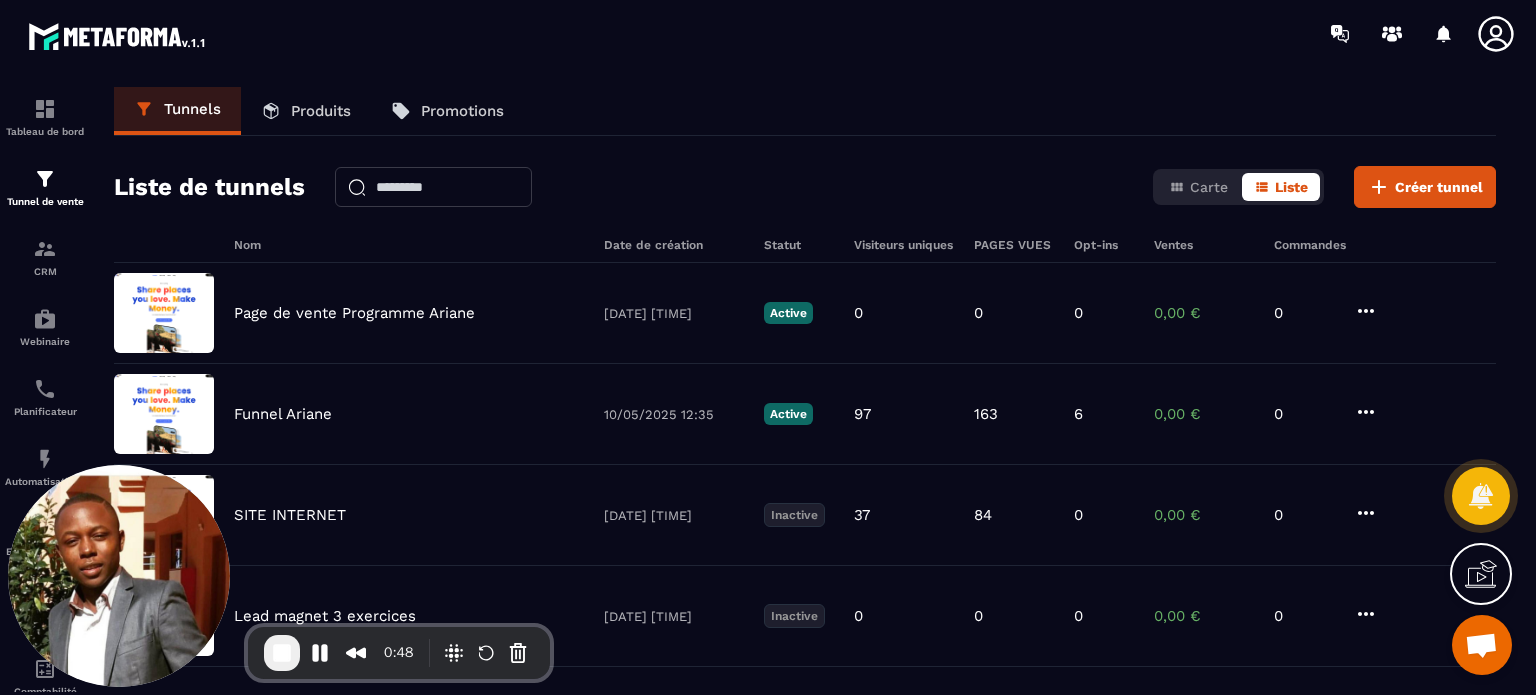 click on "Page de vente Programme Ariane" at bounding box center [354, 313] 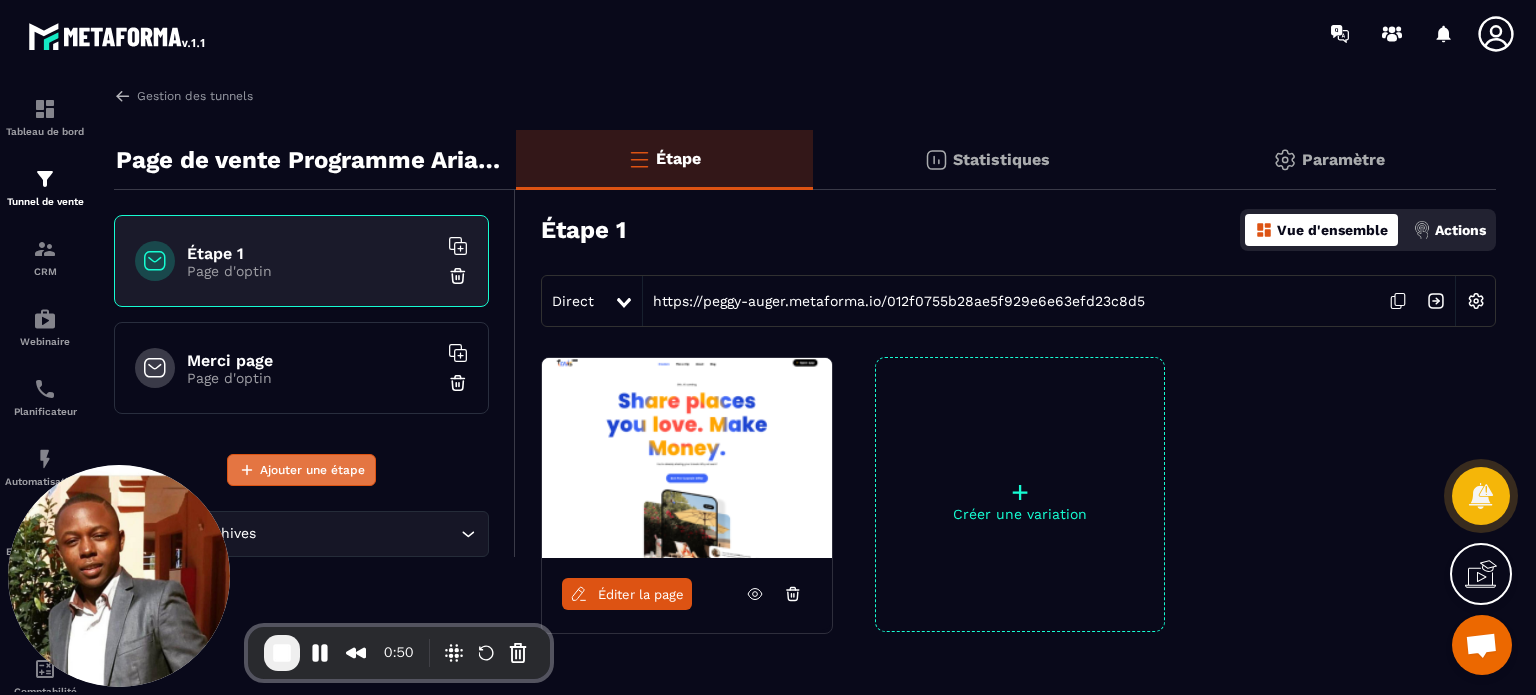 click on "Ajouter une étape" at bounding box center [312, 470] 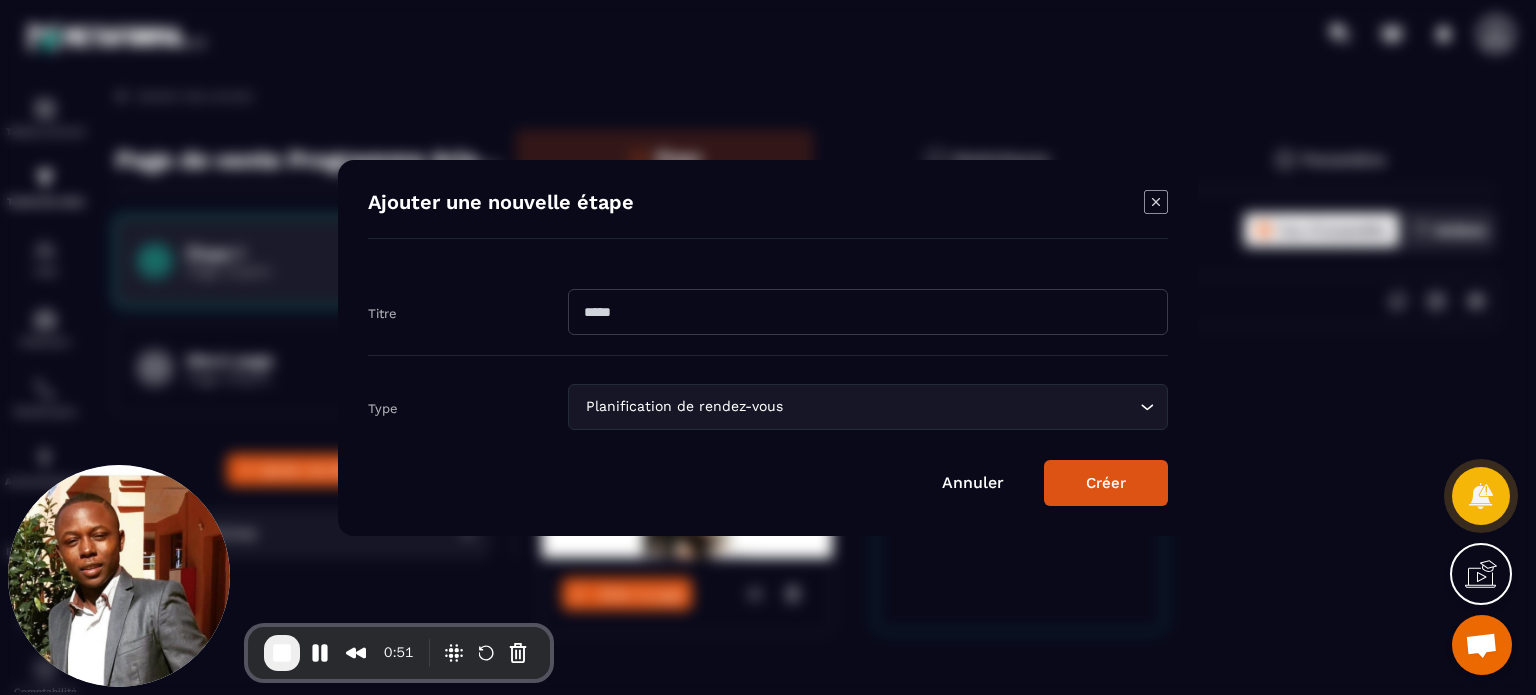 click at bounding box center [868, 312] 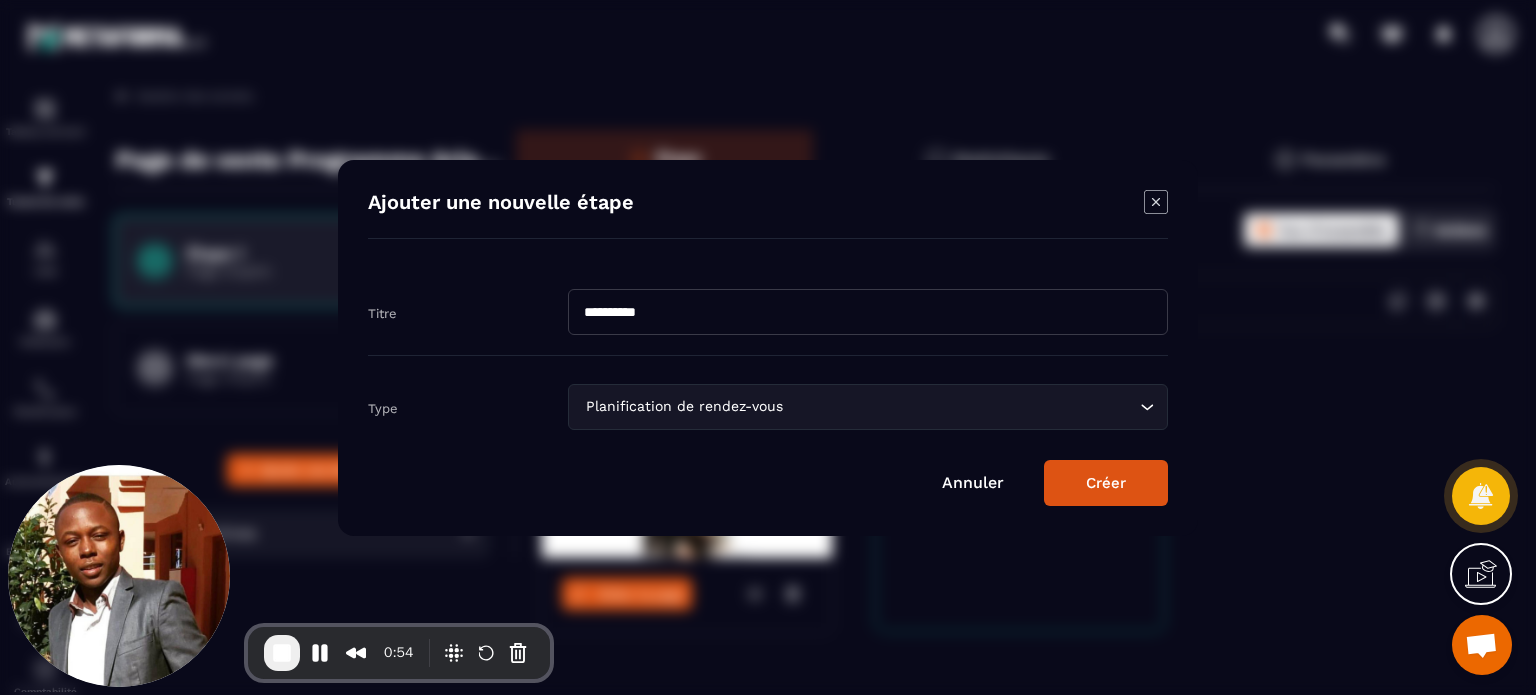 type on "**********" 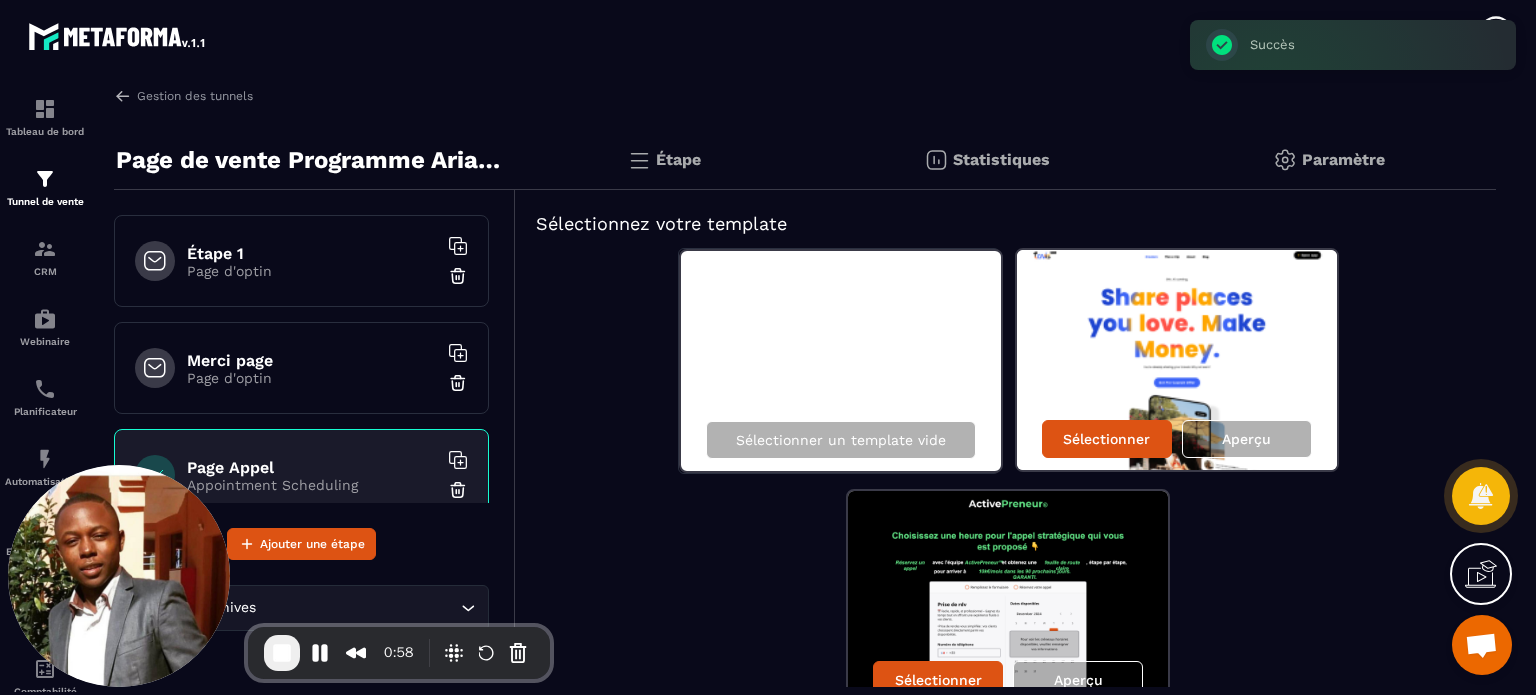click on "Sélectionner un template vide Sélectionner Aperçu Sélectionner Aperçu" at bounding box center (1006, 480) 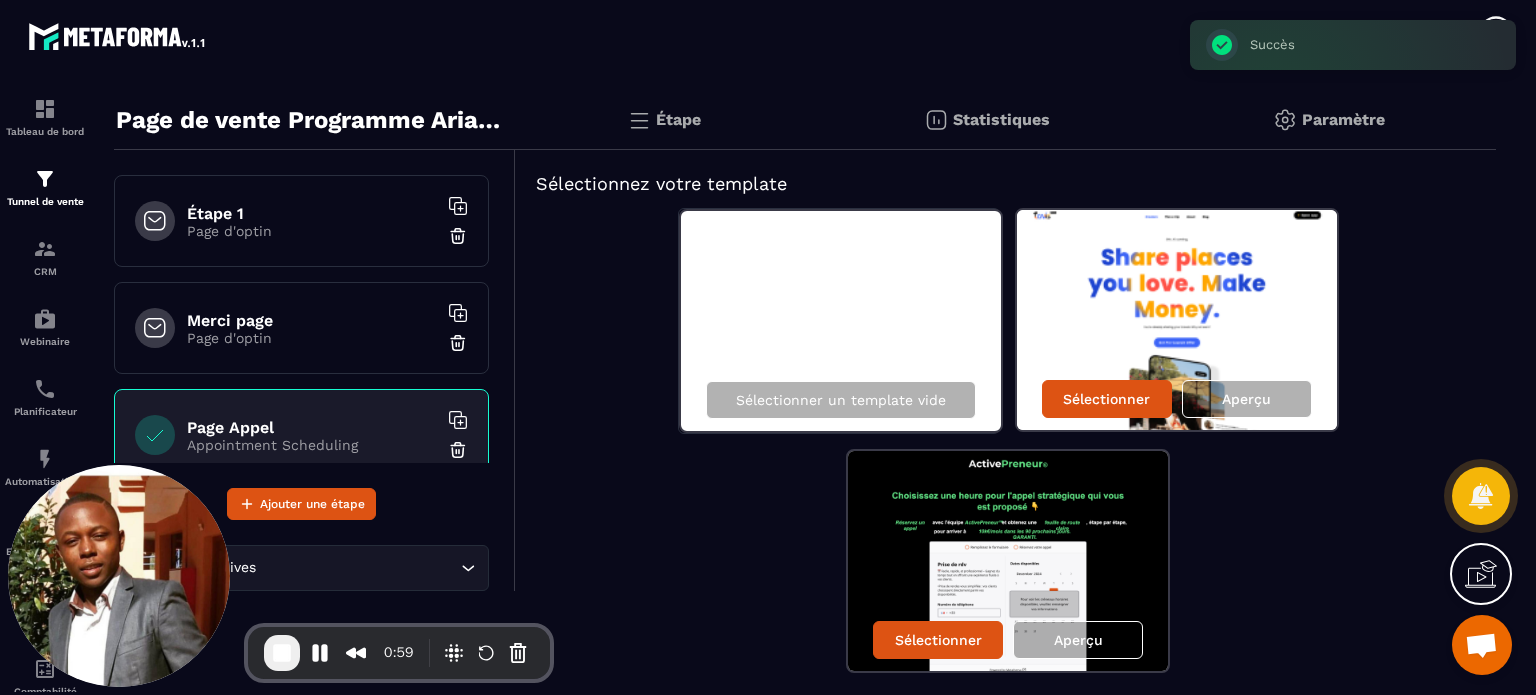 scroll, scrollTop: 104, scrollLeft: 0, axis: vertical 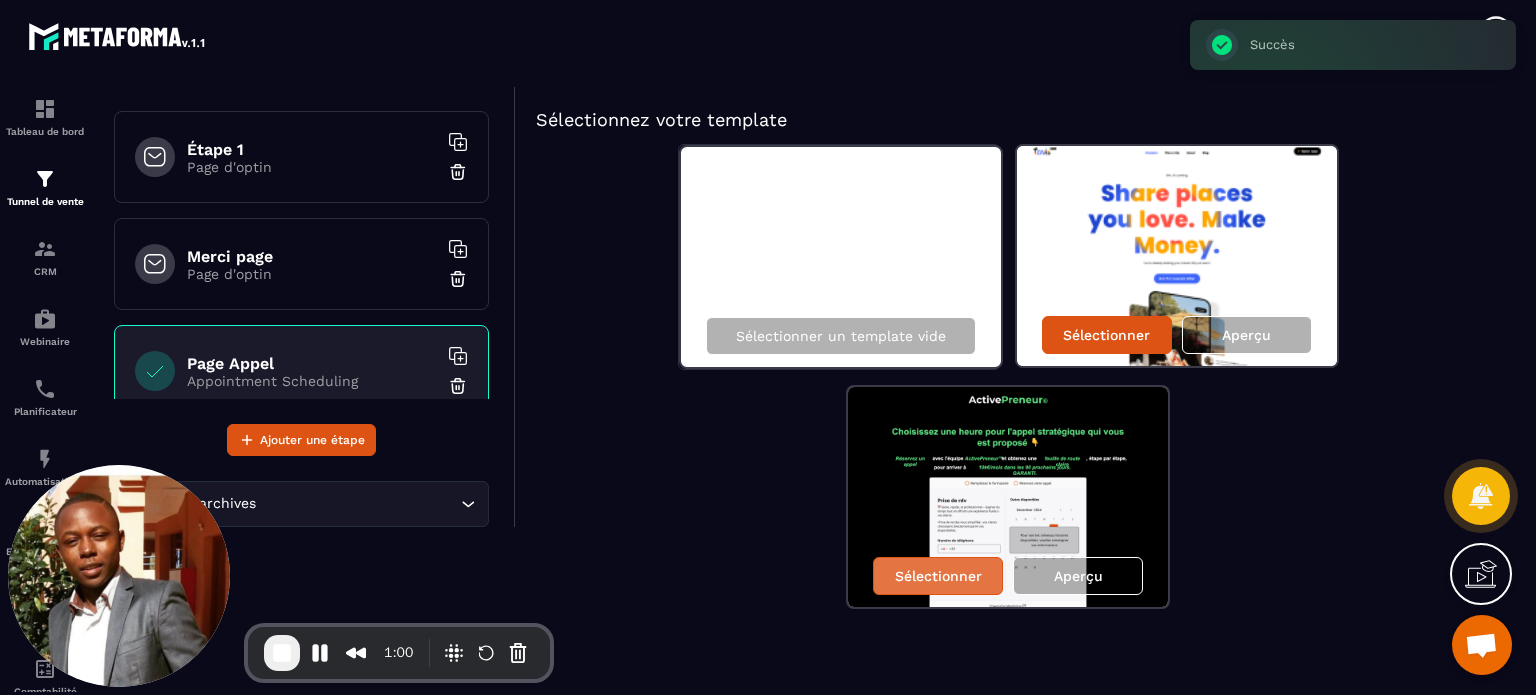 click on "Sélectionner" at bounding box center (938, 576) 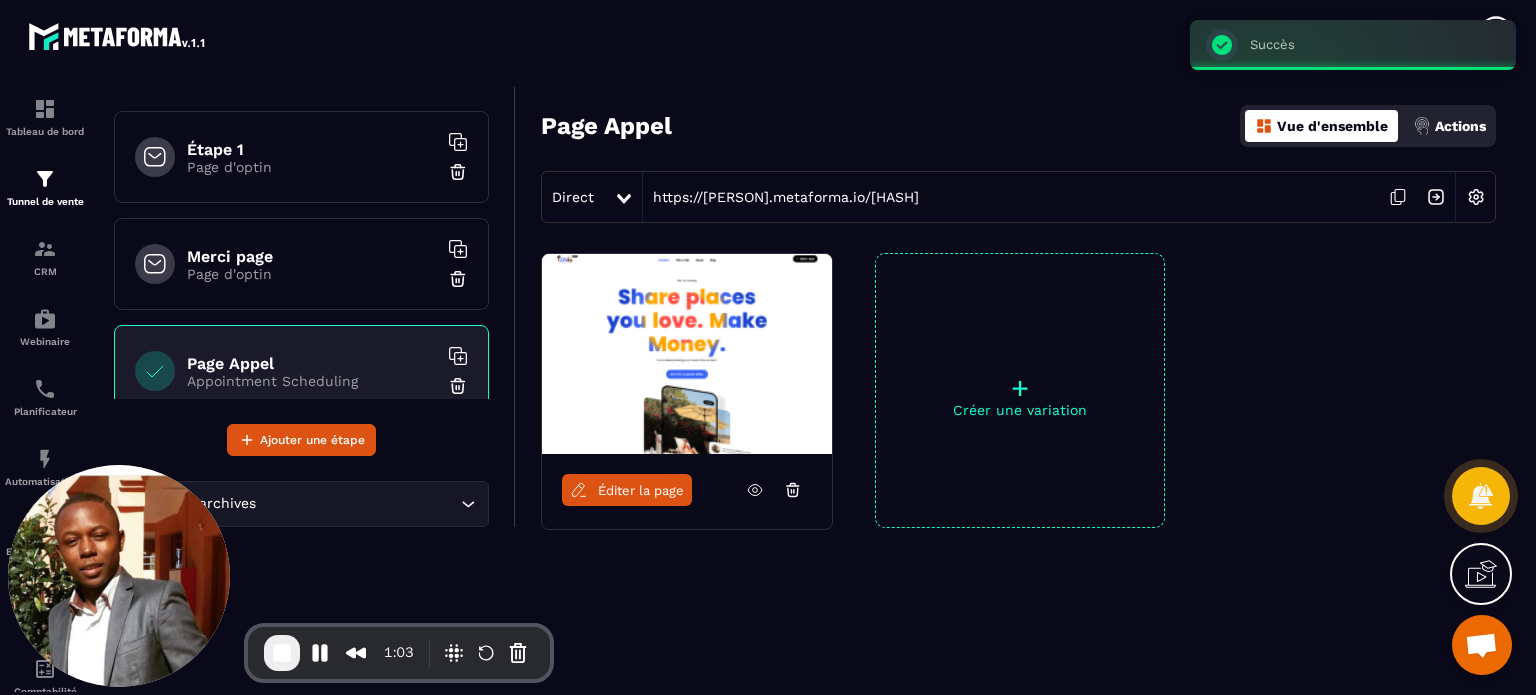 click at bounding box center (1476, 197) 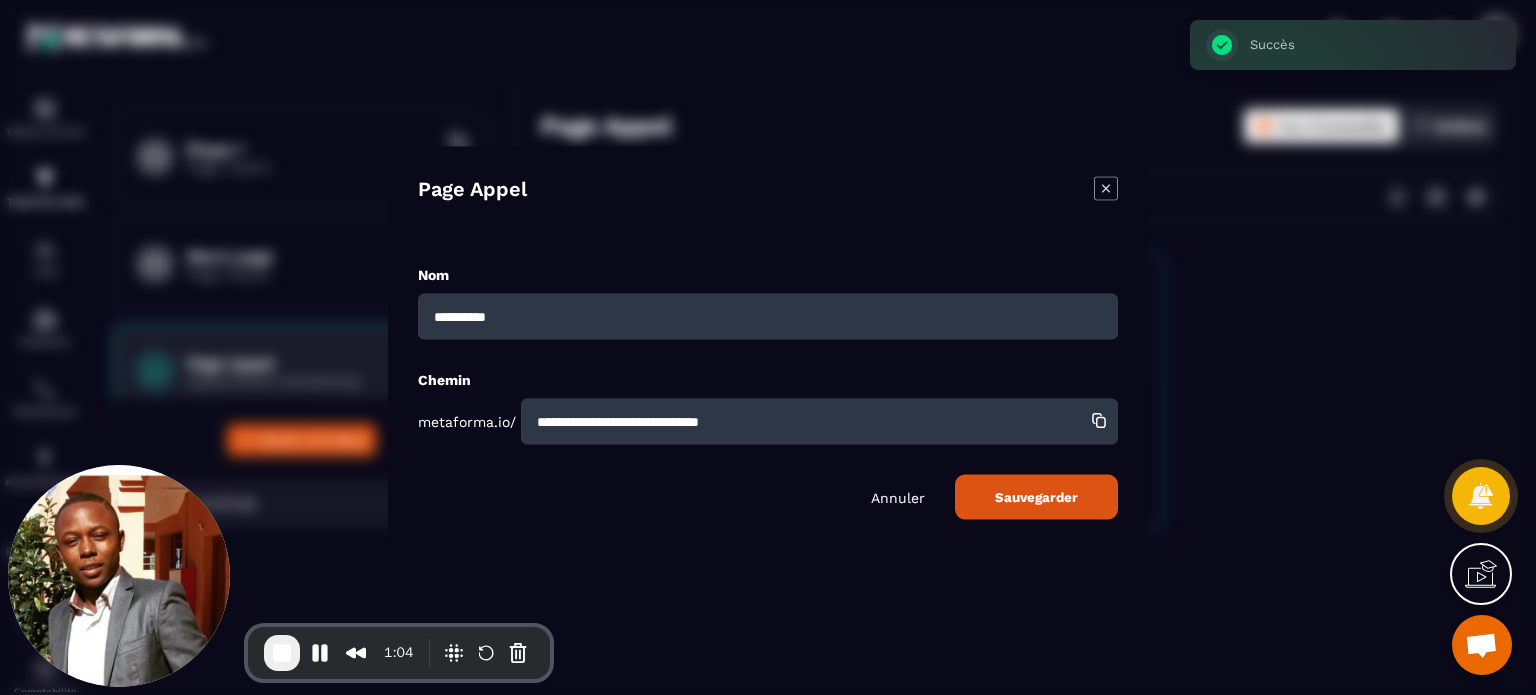drag, startPoint x: 807, startPoint y: 414, endPoint x: 484, endPoint y: 431, distance: 323.44705 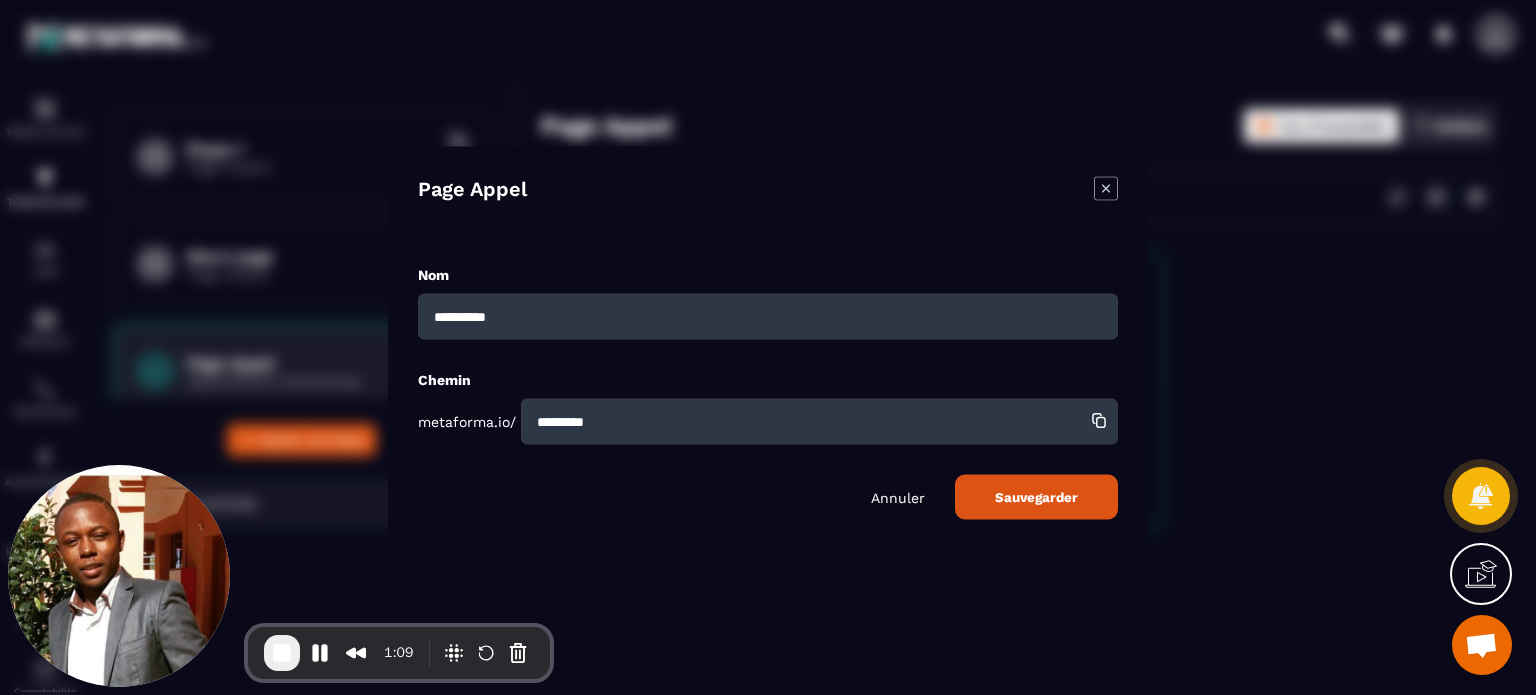 type on "*********" 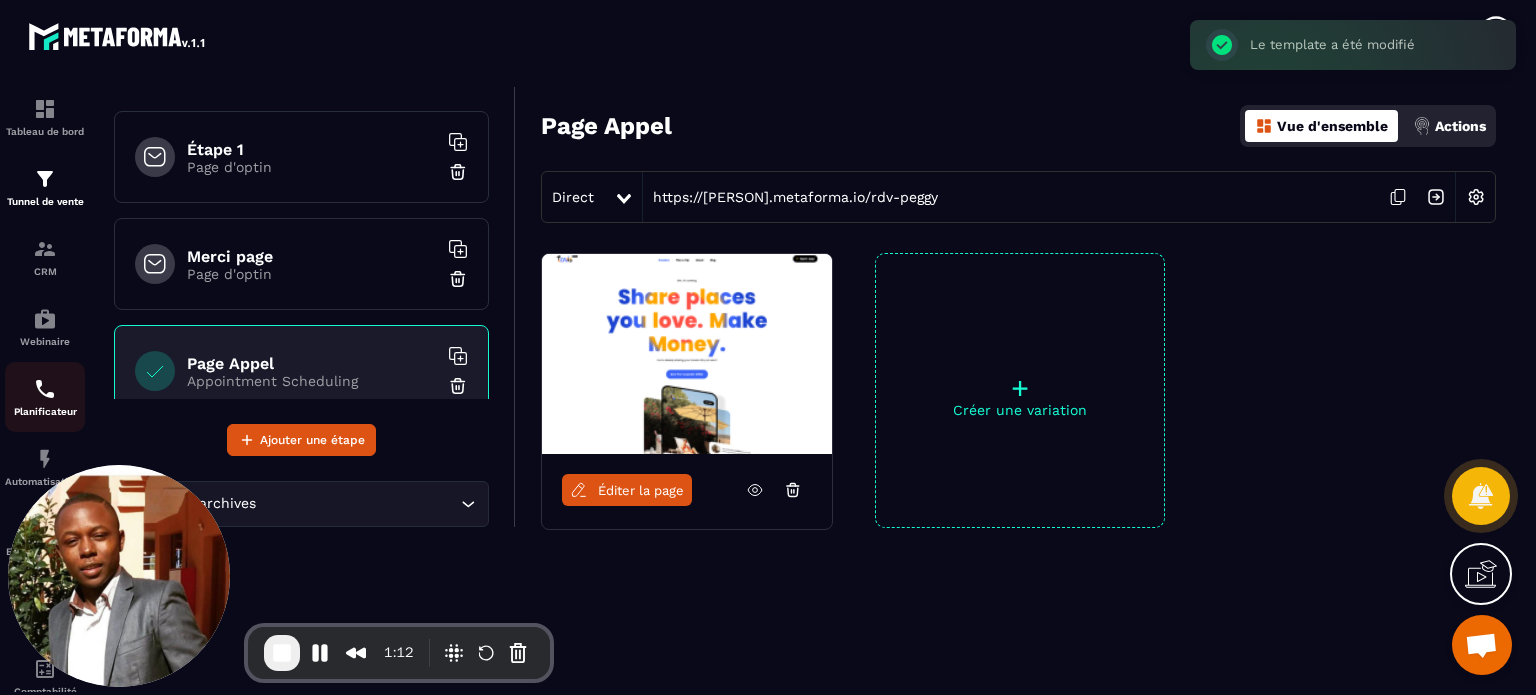 click on "Planificateur" at bounding box center (45, 411) 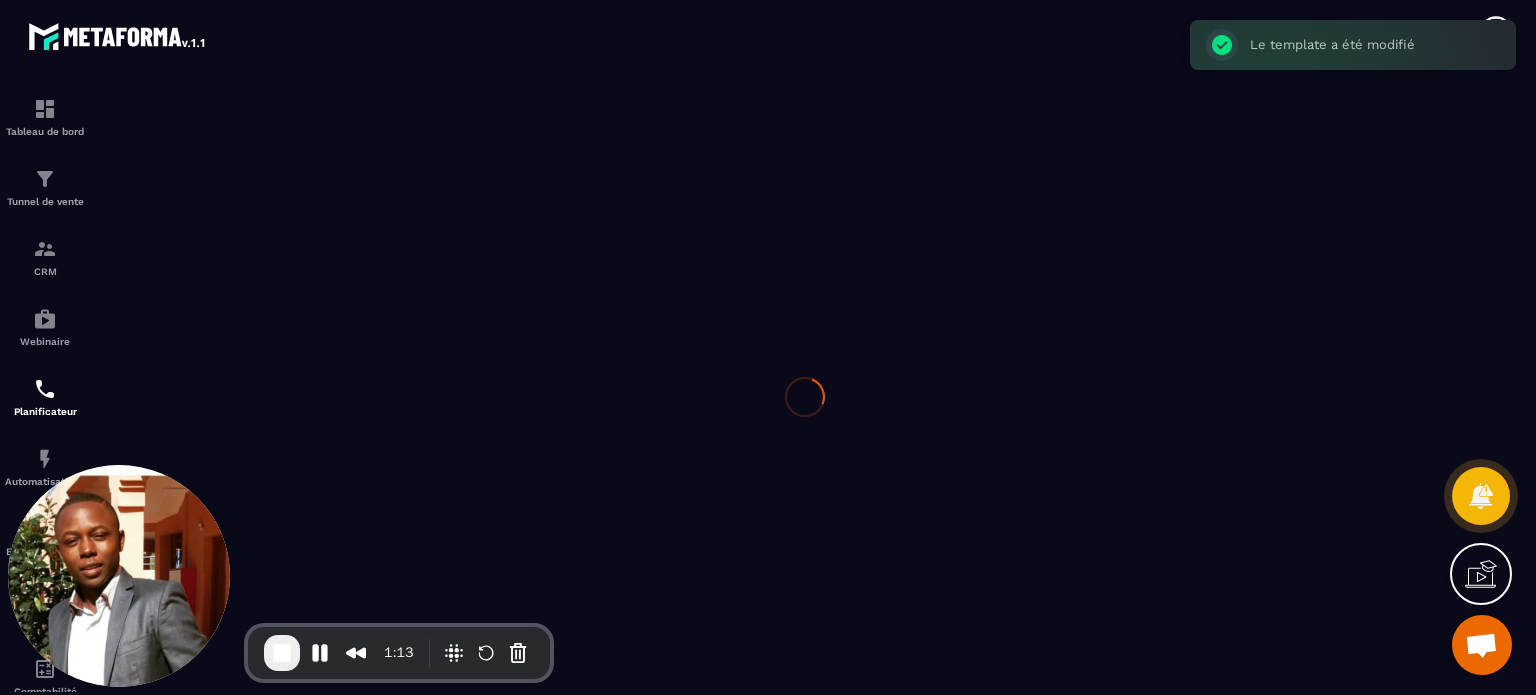 scroll, scrollTop: 0, scrollLeft: 0, axis: both 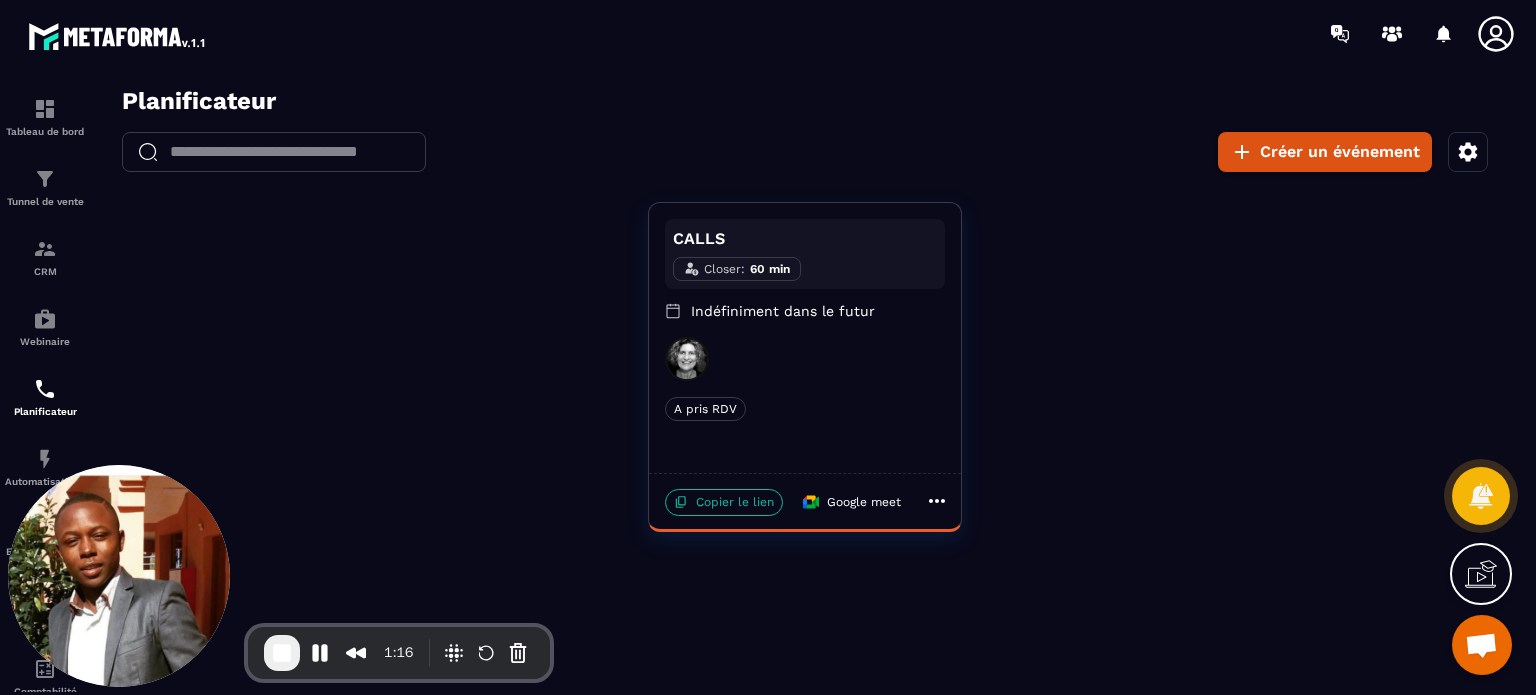 click on "Copier le lien" at bounding box center (724, 502) 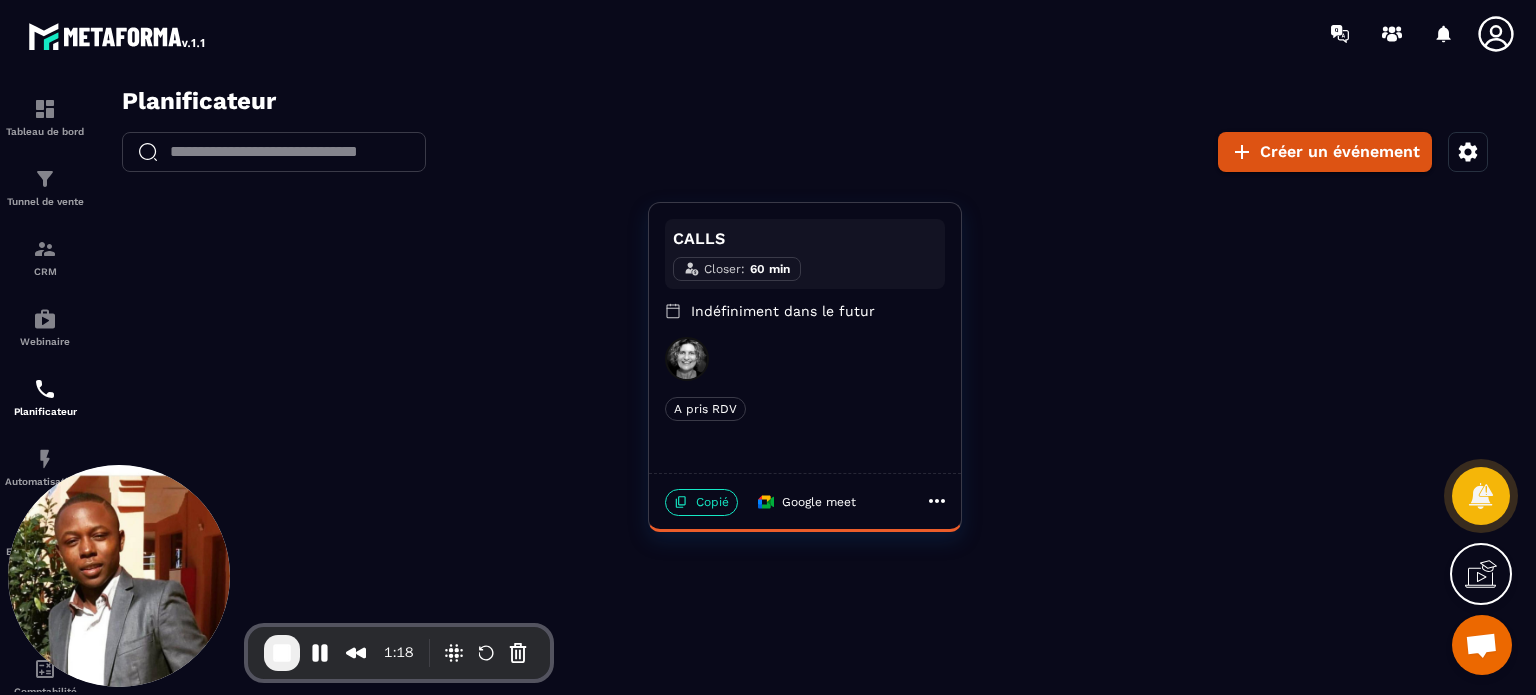 click 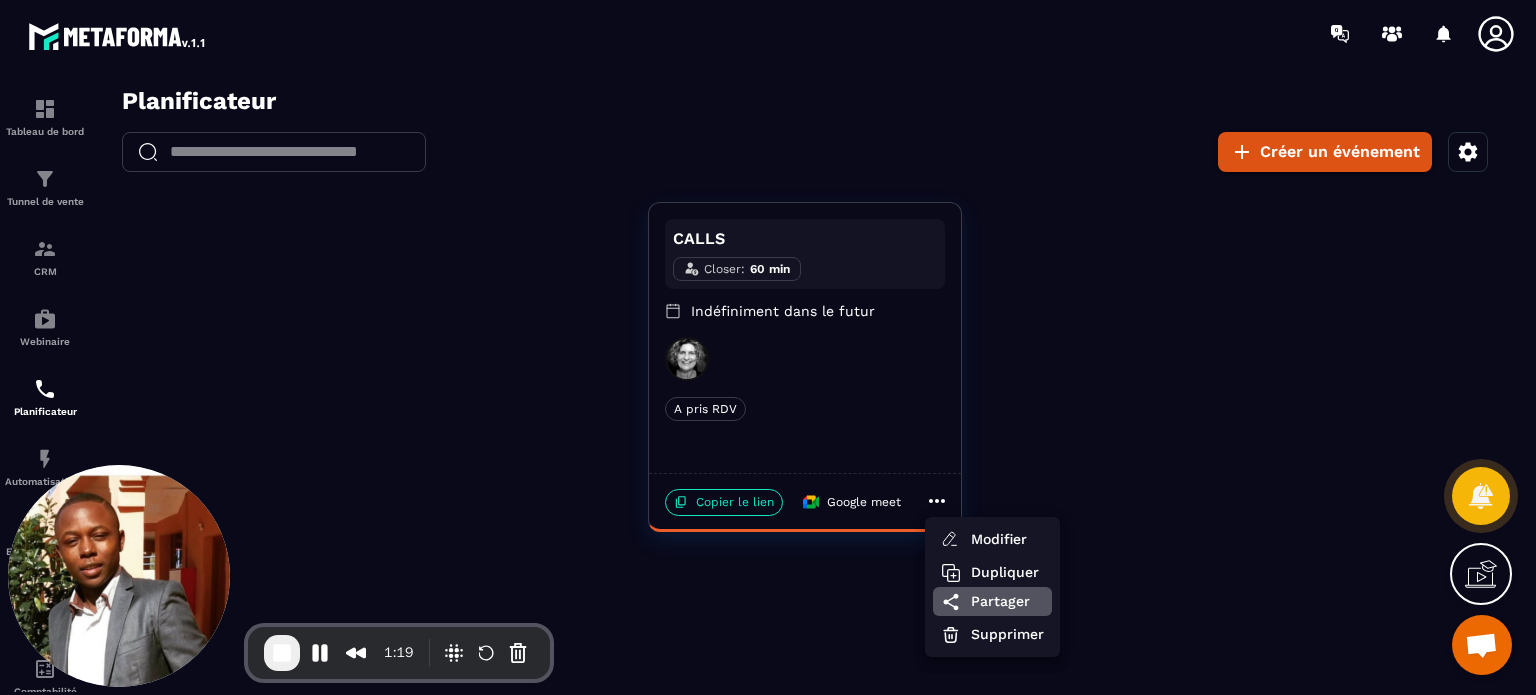 click on "Partager" at bounding box center (1007, 601) 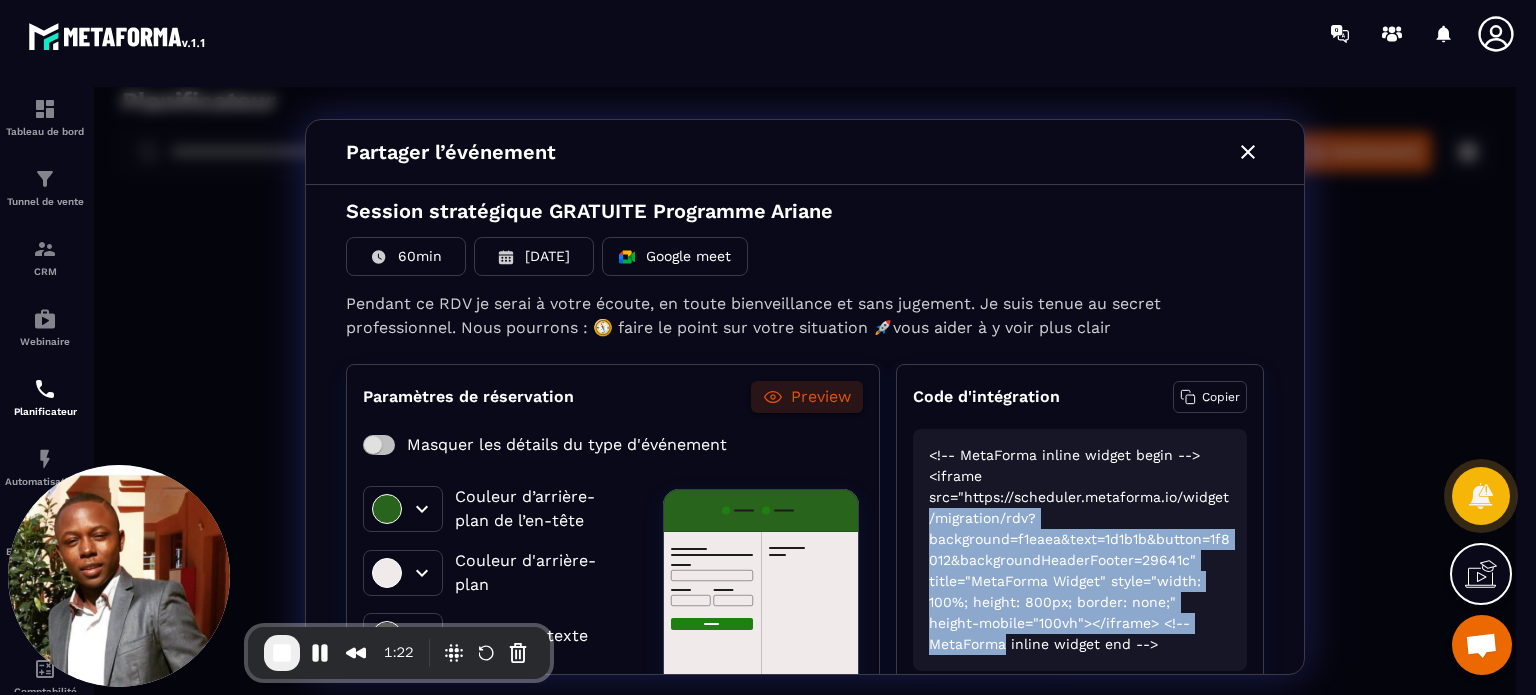 drag, startPoint x: 1304, startPoint y: 501, endPoint x: 1306, endPoint y: 624, distance: 123.01626 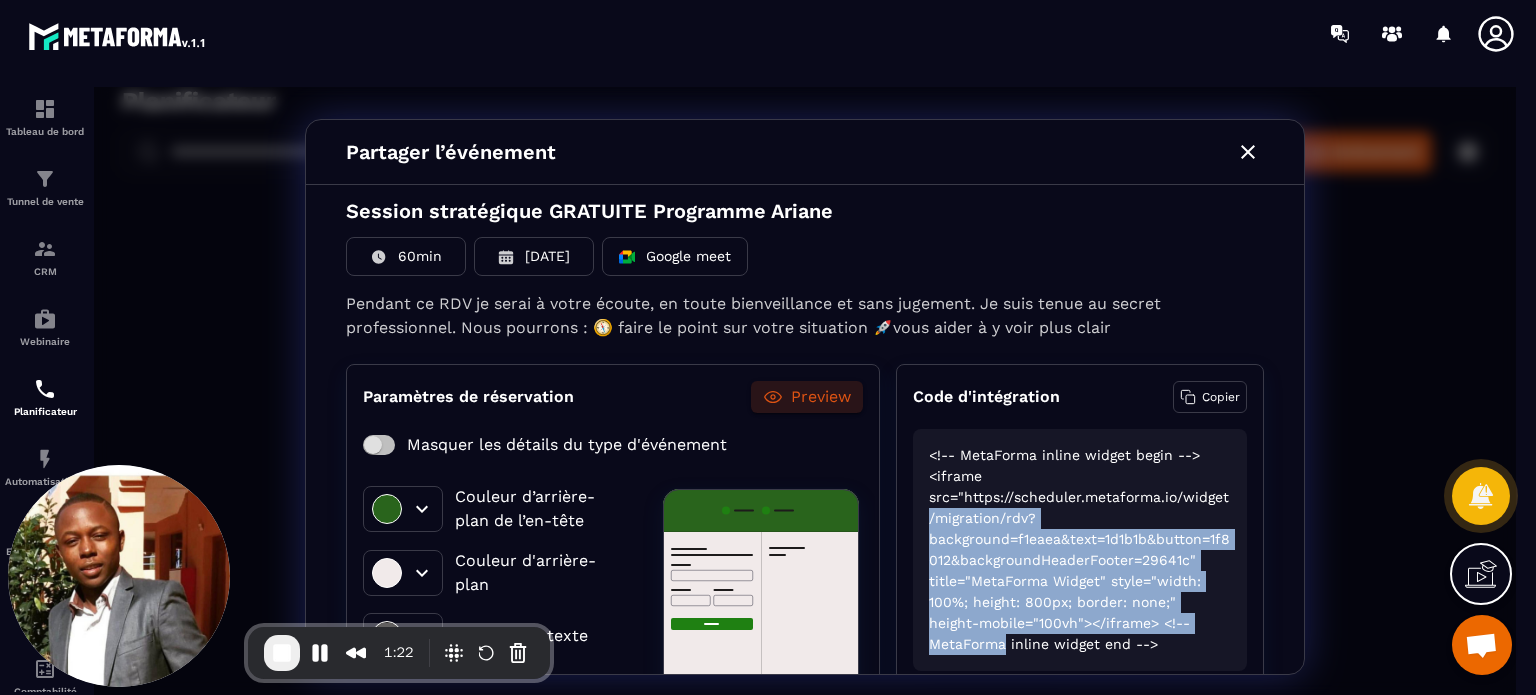 click on "Partager l’événement Session stratégique GRATUITE Programme Ariane 60 min 08/08/2025 Google meet Pendant ce RDV je serai à votre écoute, en toute bienveillance et sans jugement.
Je suis tenue au secret professionnel.
Nous pourrons :
🧭 faire le point sur votre situation
🚀vous aider à y voir plus clair
Paramètres de réservation Preview Masquer les détails du type d'événement Couleur d’arrière-plan de l’en-tête Couleur d'arrière-plan Couleur du texte Couleur du lien du bouton Code d'intégration Copier <!-- MetaForma inline widget begin -->
<iframe src="https://scheduler.metaforma.io/widget/migration/rdv?background=f1eaea&text=1d1b1b&button=1f8012&backgroundHeaderFooter=29641c" title="MetaForma Widget" style="width: 100%; height: 800px; border: none;" height-mobile="100vh"></iframe>
<!-- MetaForma inline widget end -->" at bounding box center [805, 397] 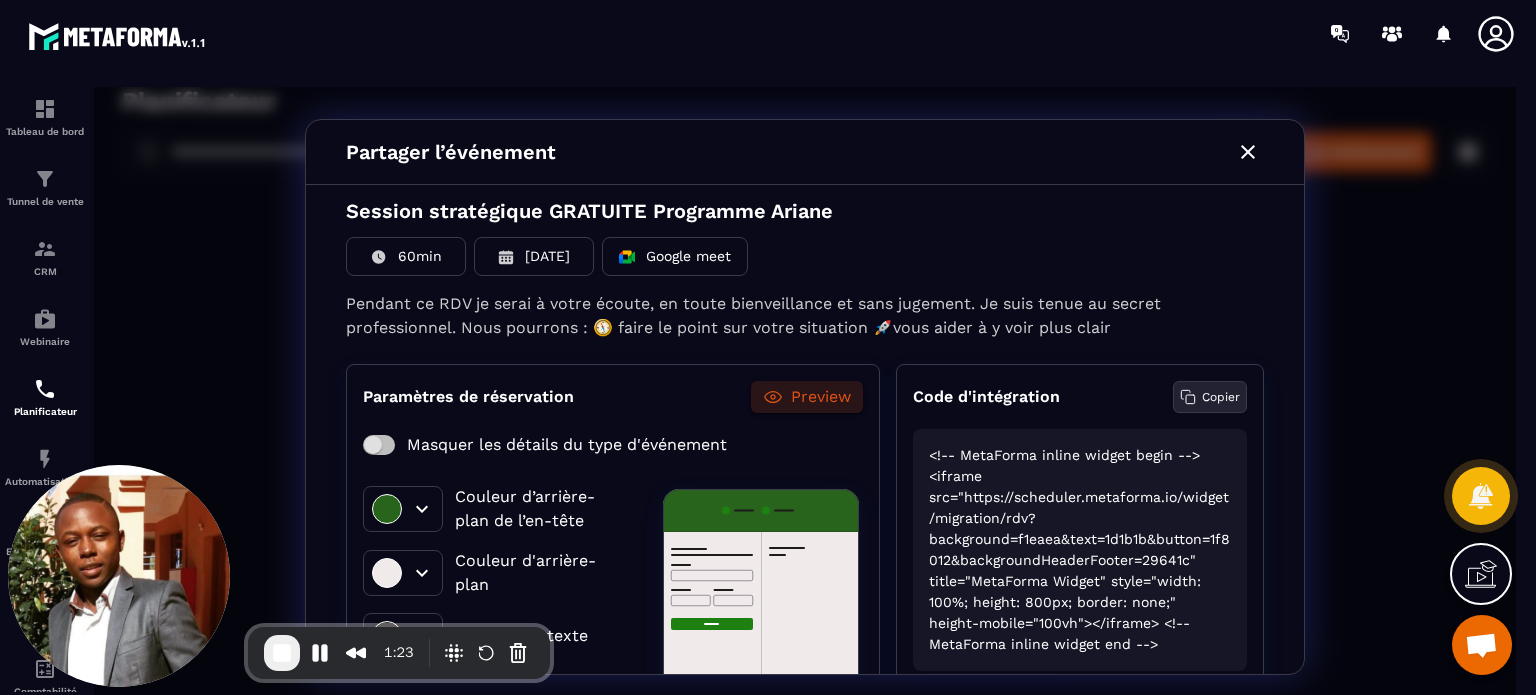 click on "Copier" at bounding box center [1210, 397] 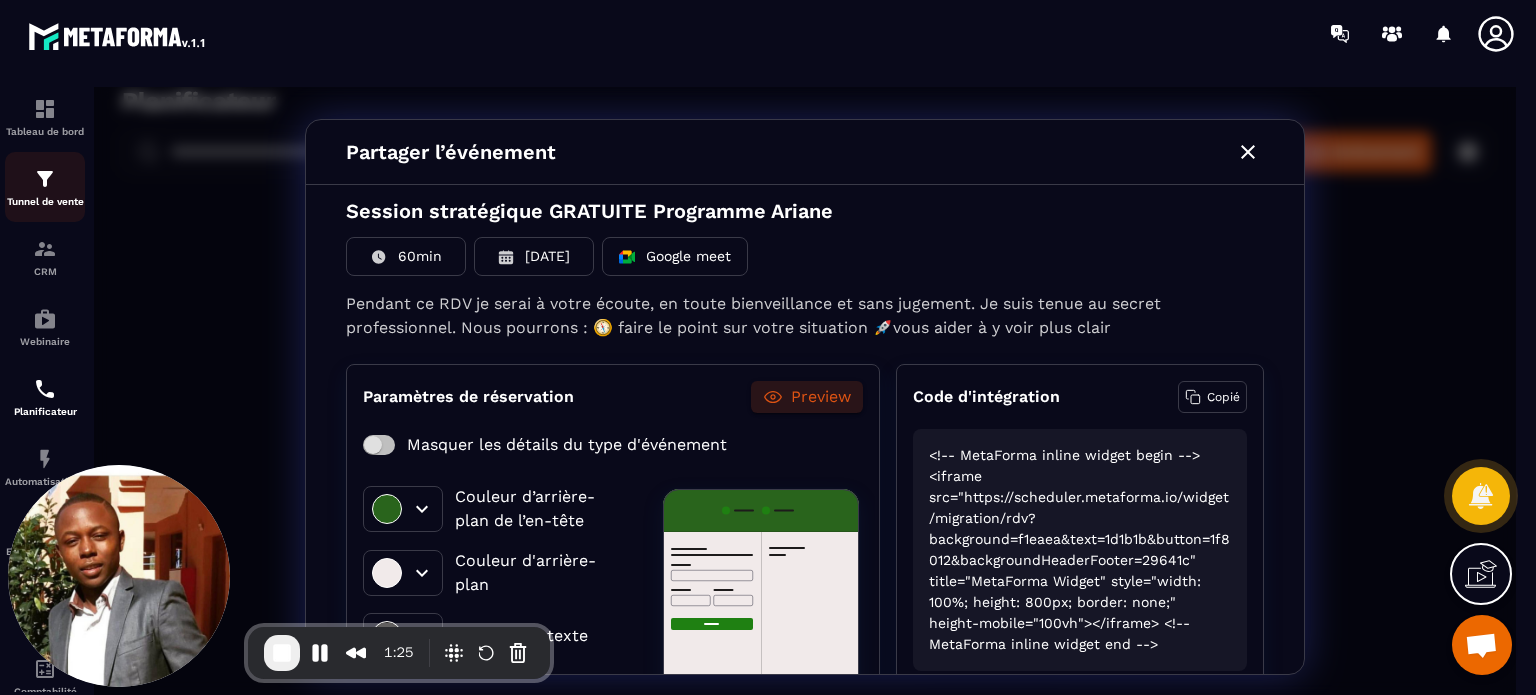 click on "Tunnel de vente" at bounding box center [45, 187] 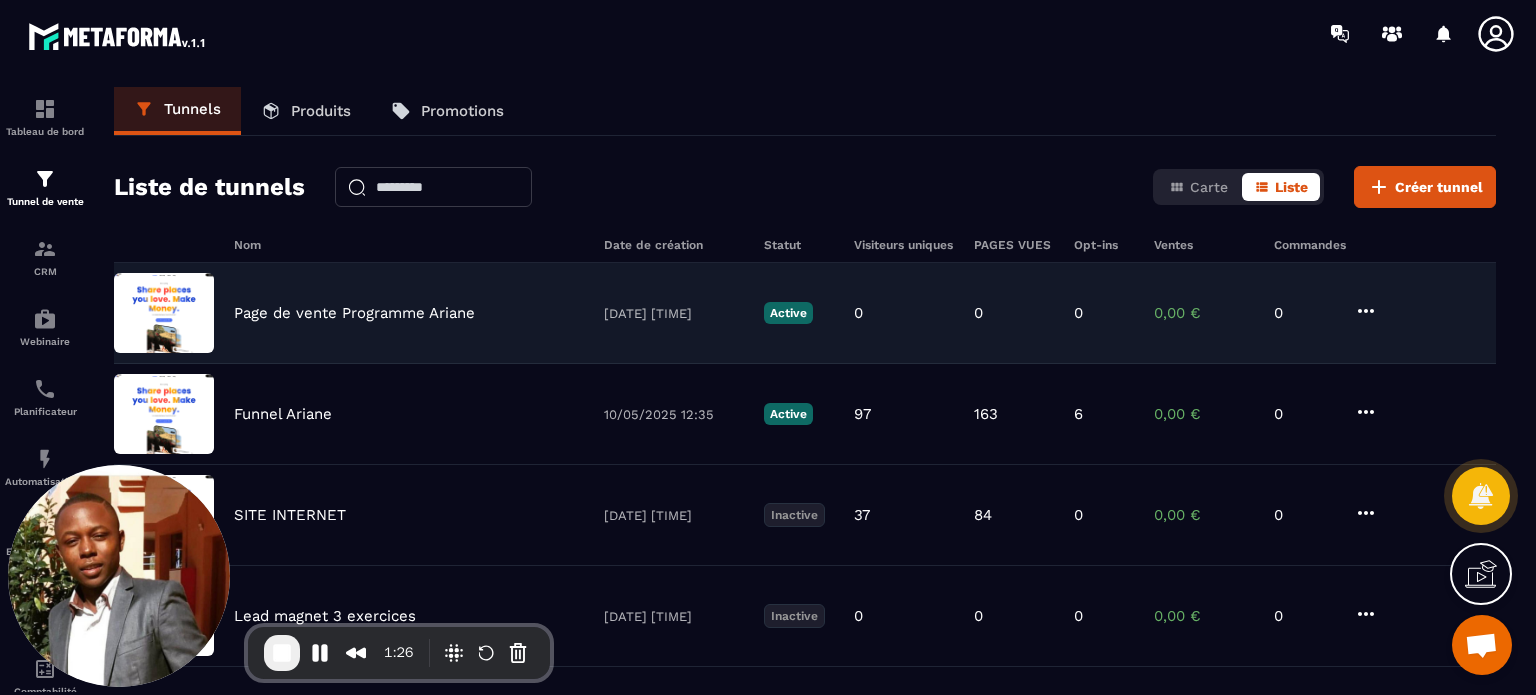 click on "Page de vente Programme Ariane 08/06/2025 15:56 Active 0 0 0 0,00 € 0" 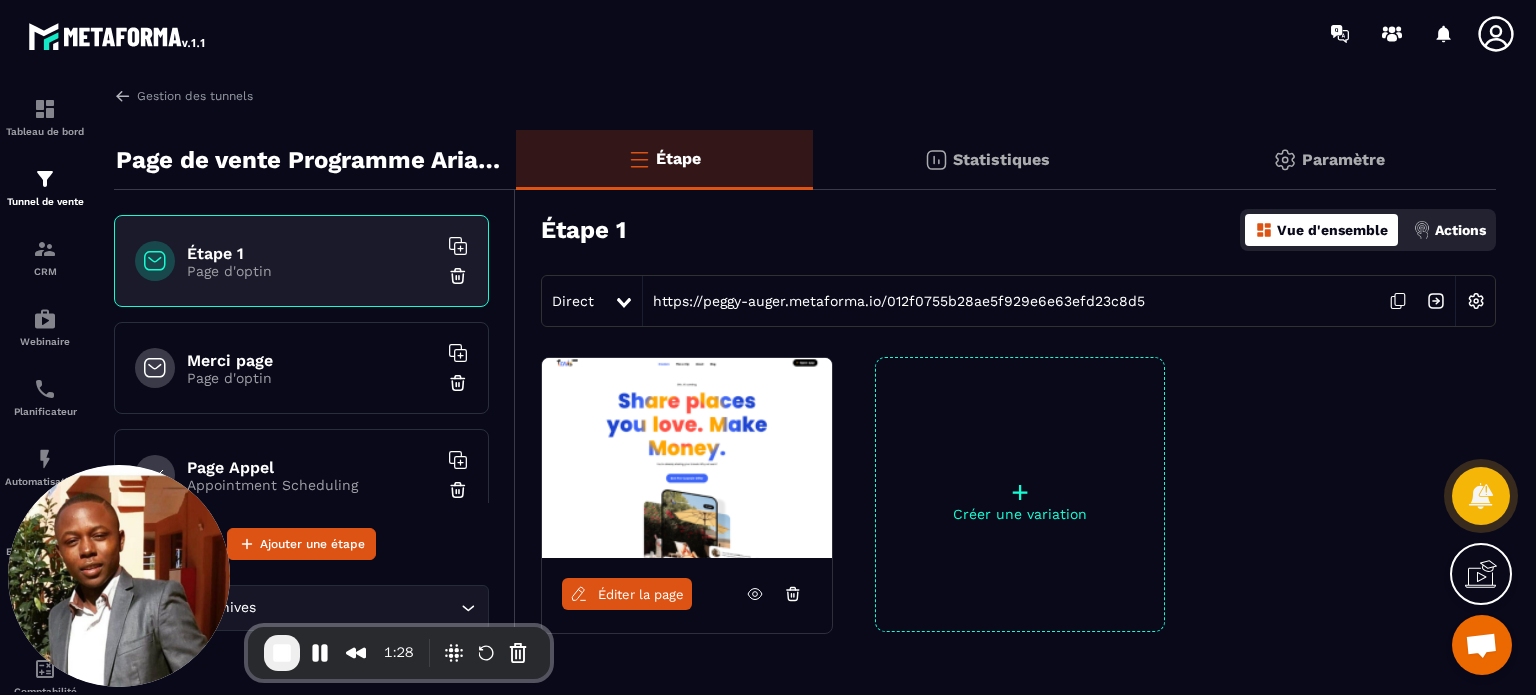click on "Page Appel" at bounding box center [312, 467] 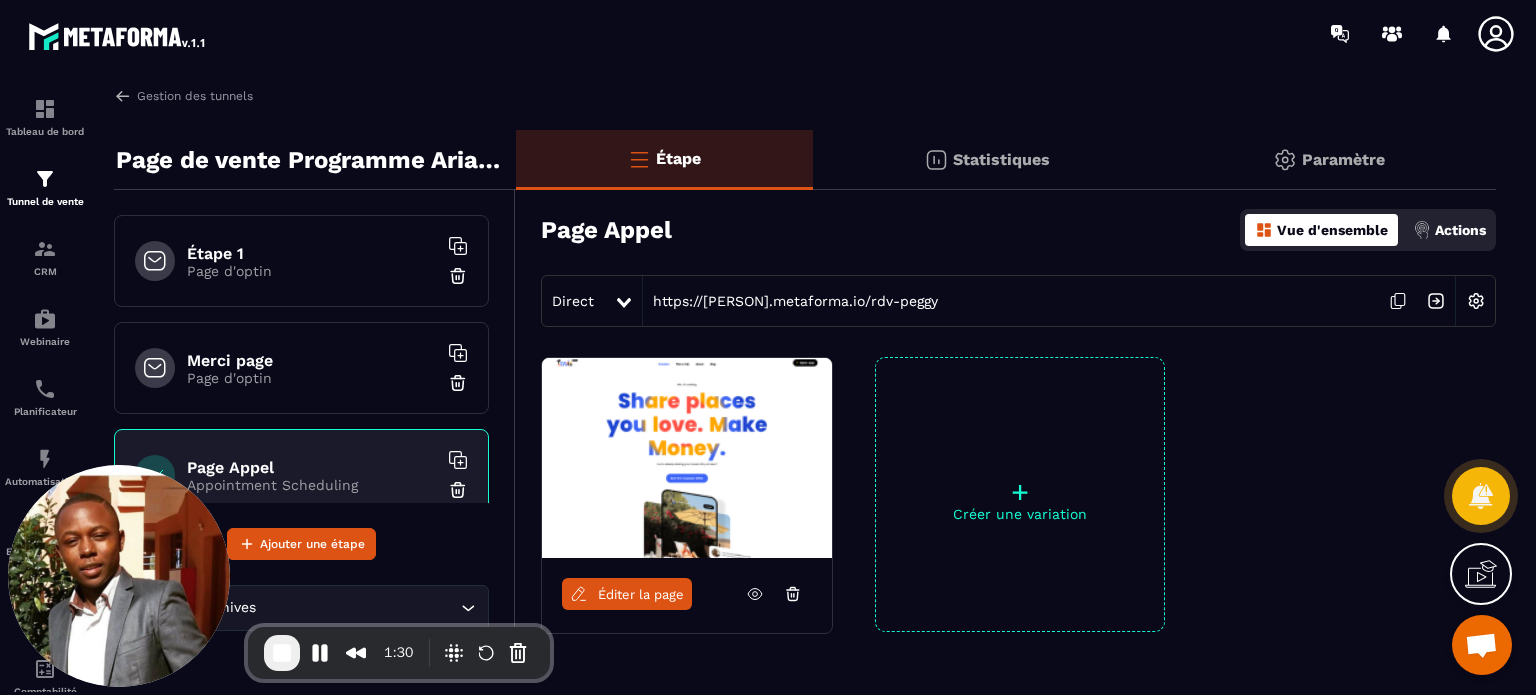 click on "Éditer la page" at bounding box center [641, 594] 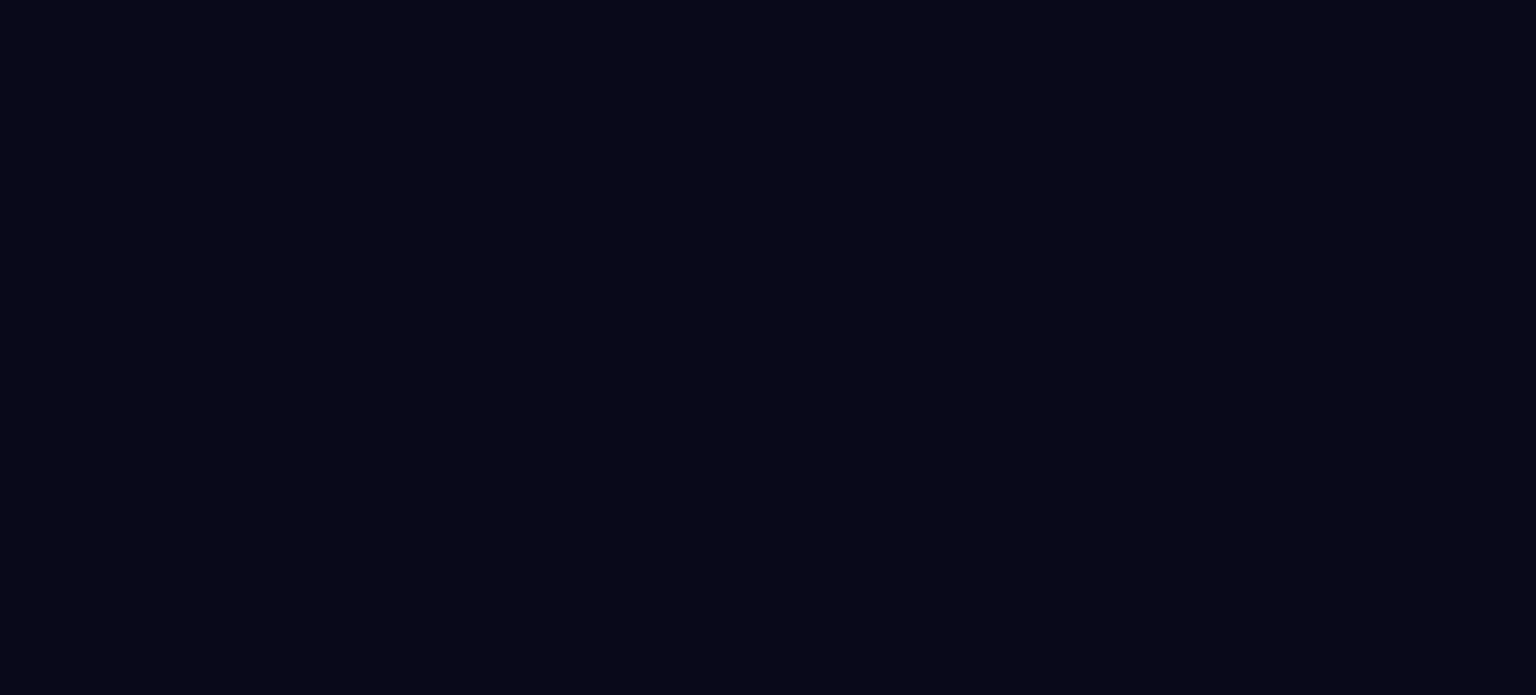scroll, scrollTop: 0, scrollLeft: 0, axis: both 